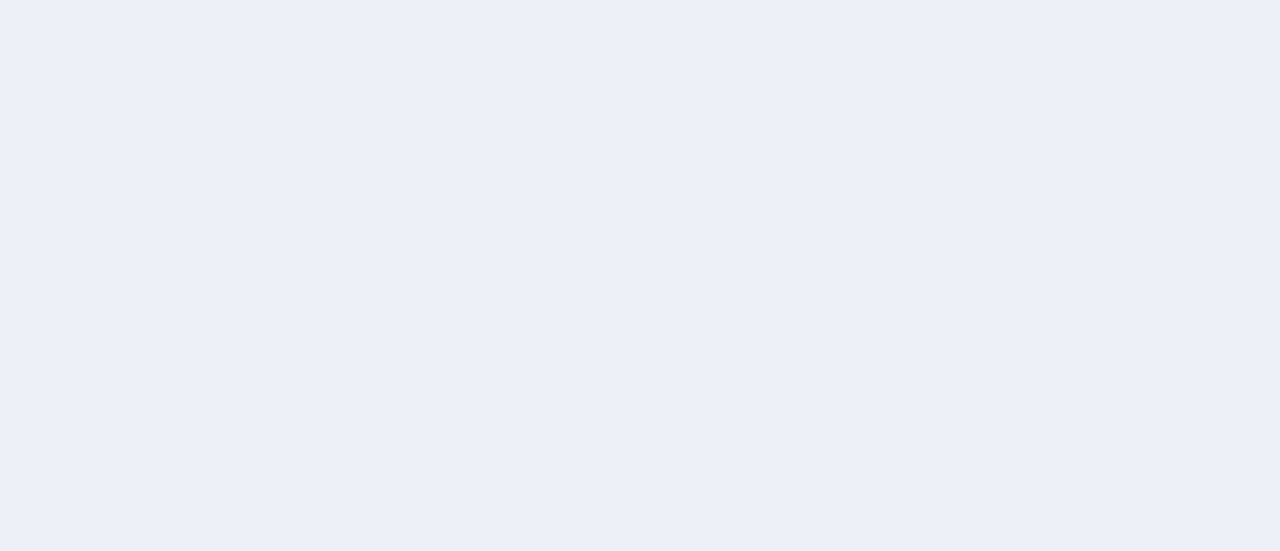 scroll, scrollTop: 0, scrollLeft: 0, axis: both 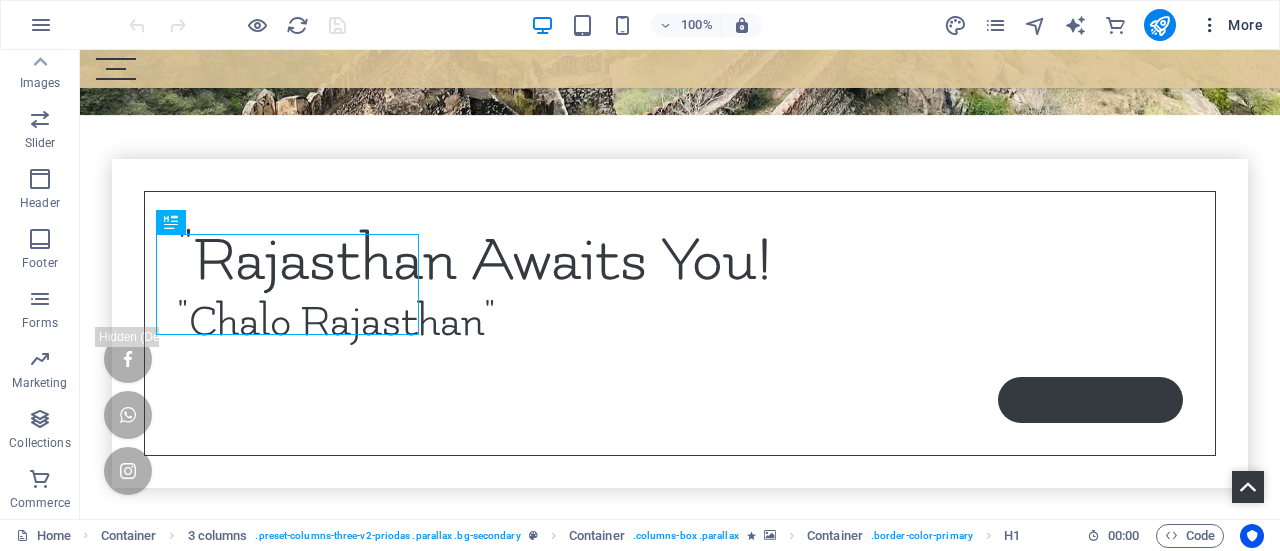 click at bounding box center [1210, 25] 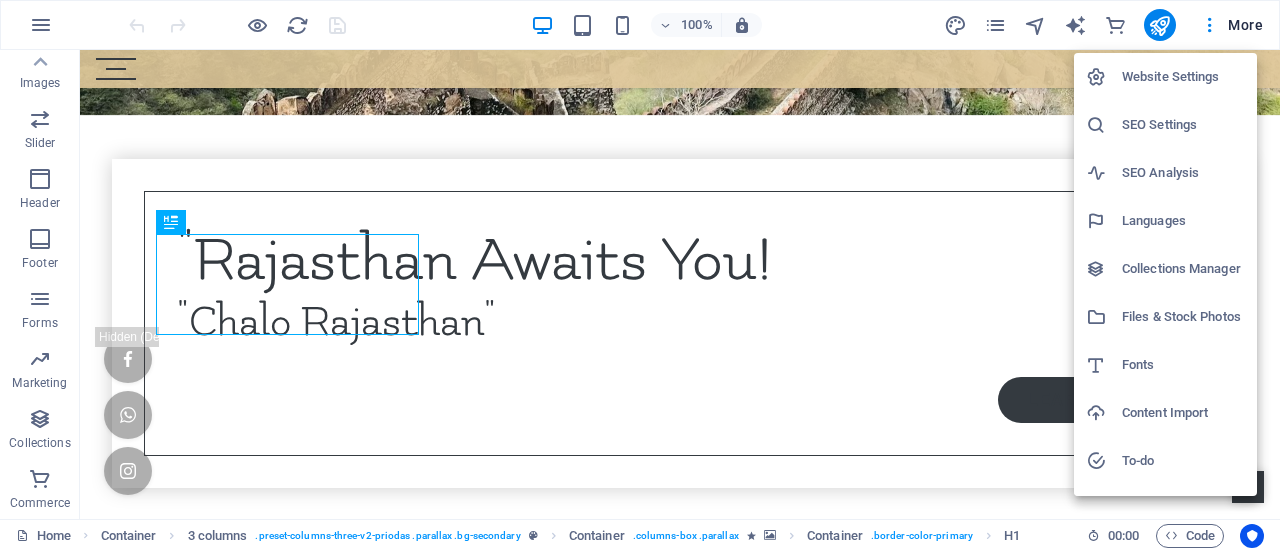 click at bounding box center (640, 275) 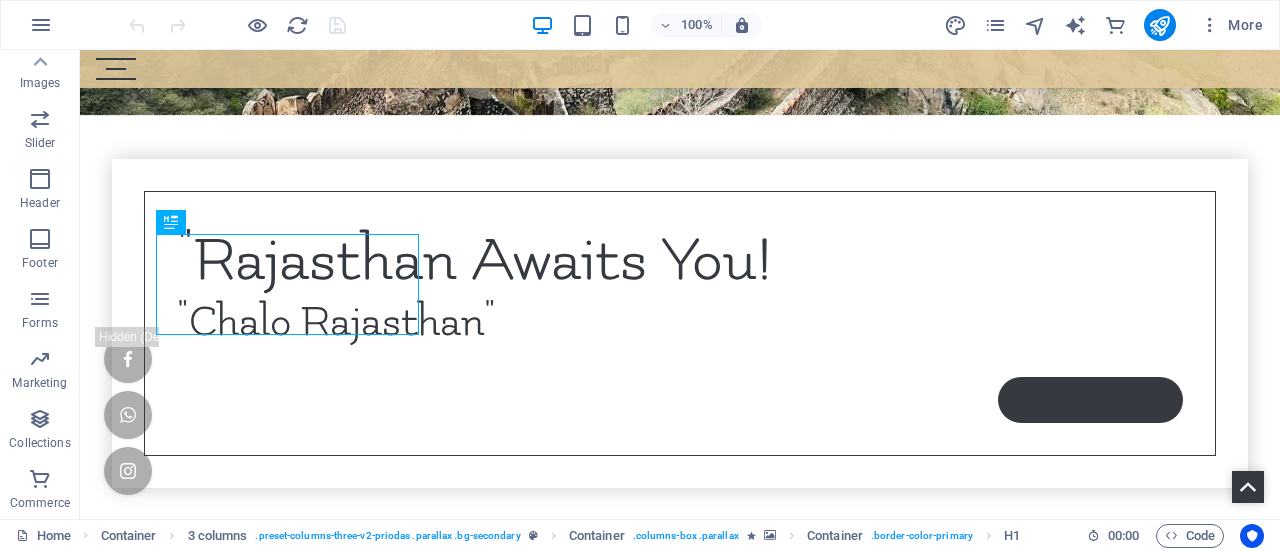 click on "More" at bounding box center (1231, 25) 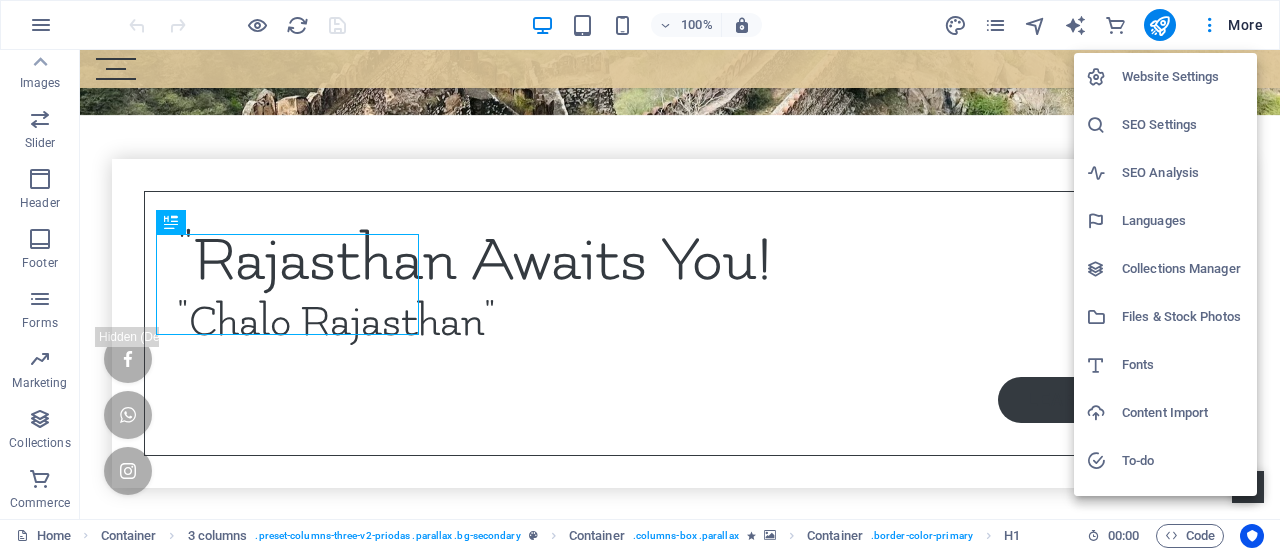 click on "Website Settings" at bounding box center (1165, 77) 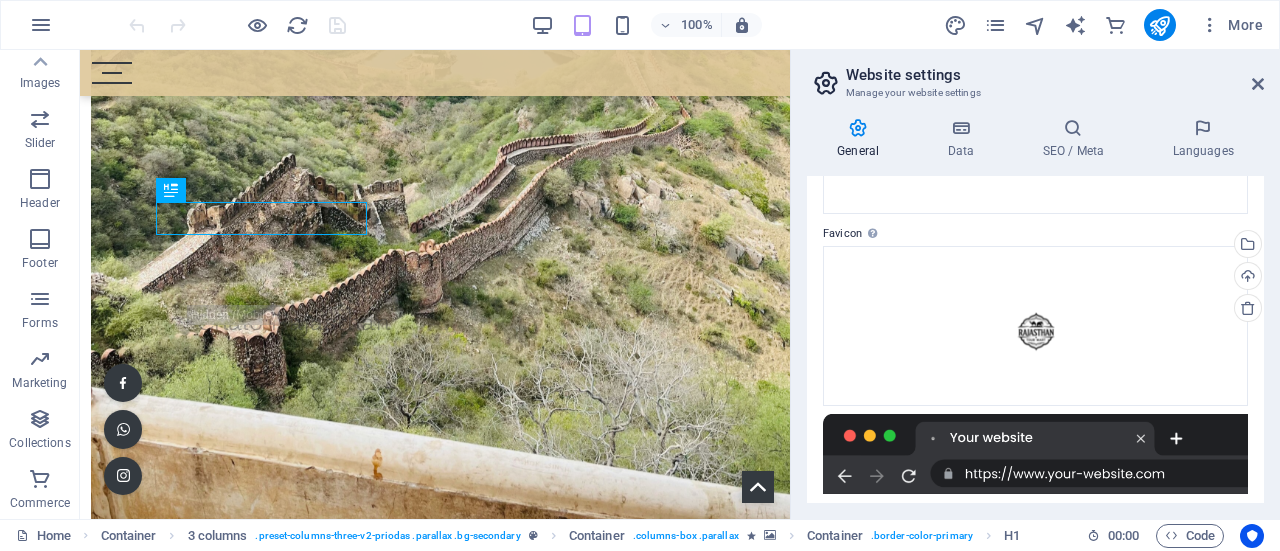 scroll, scrollTop: 381, scrollLeft: 0, axis: vertical 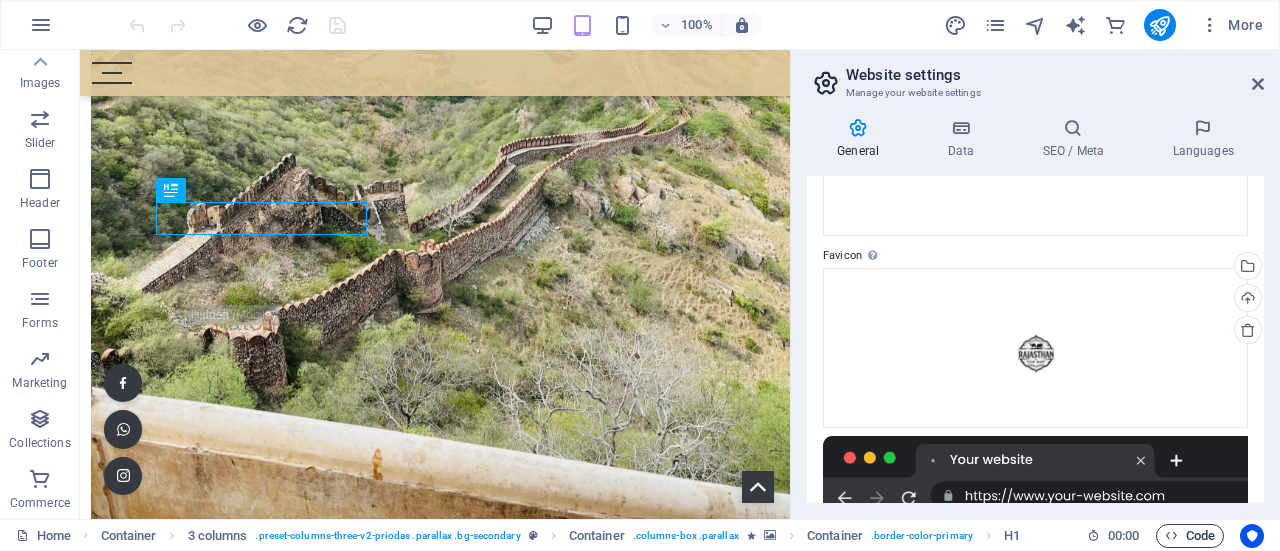 click on "Code" at bounding box center [1190, 536] 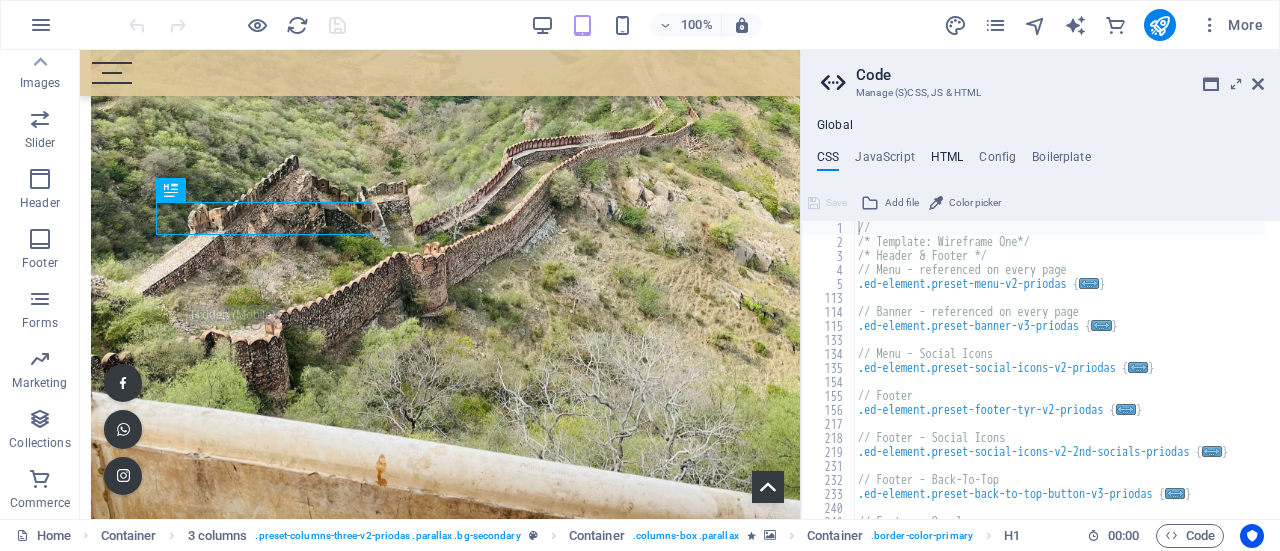click on "HTML" at bounding box center [947, 161] 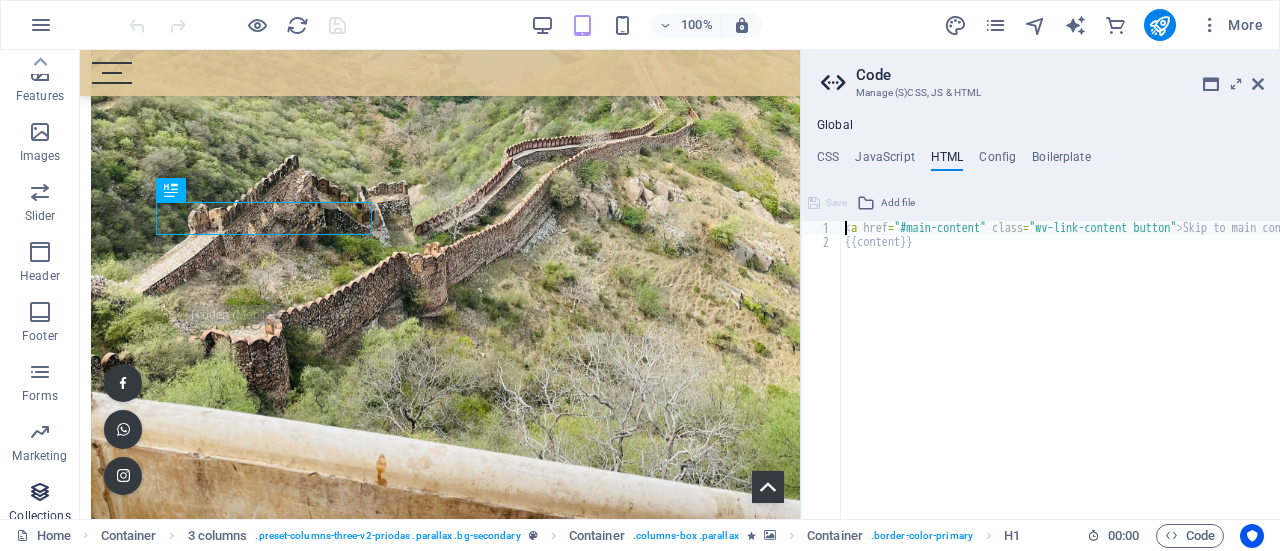 scroll, scrollTop: 412, scrollLeft: 0, axis: vertical 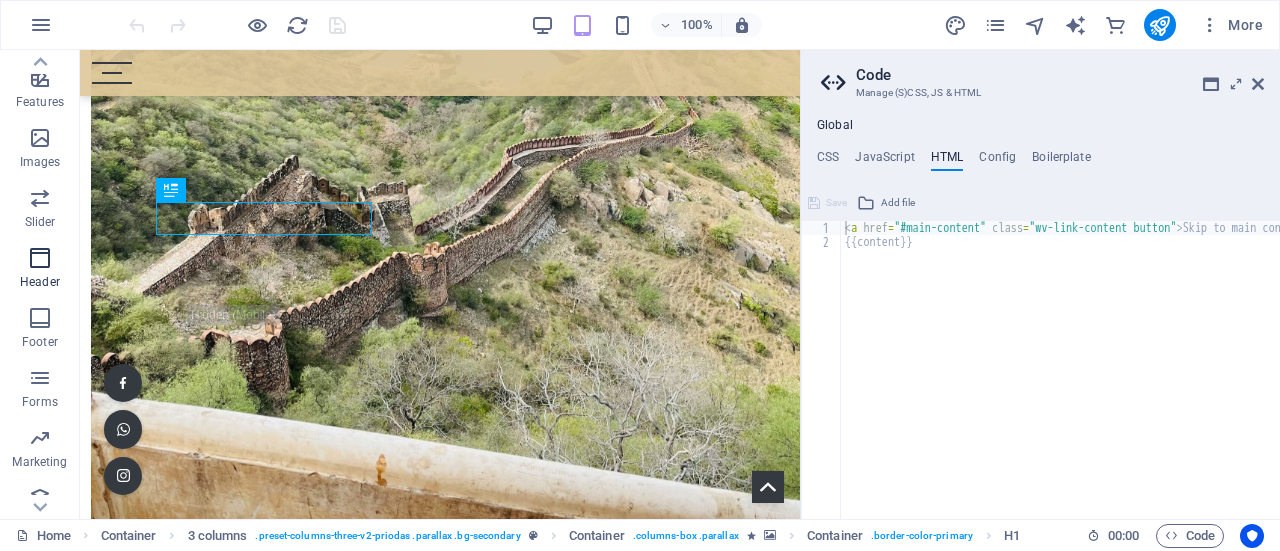 click on "Header" at bounding box center (40, 282) 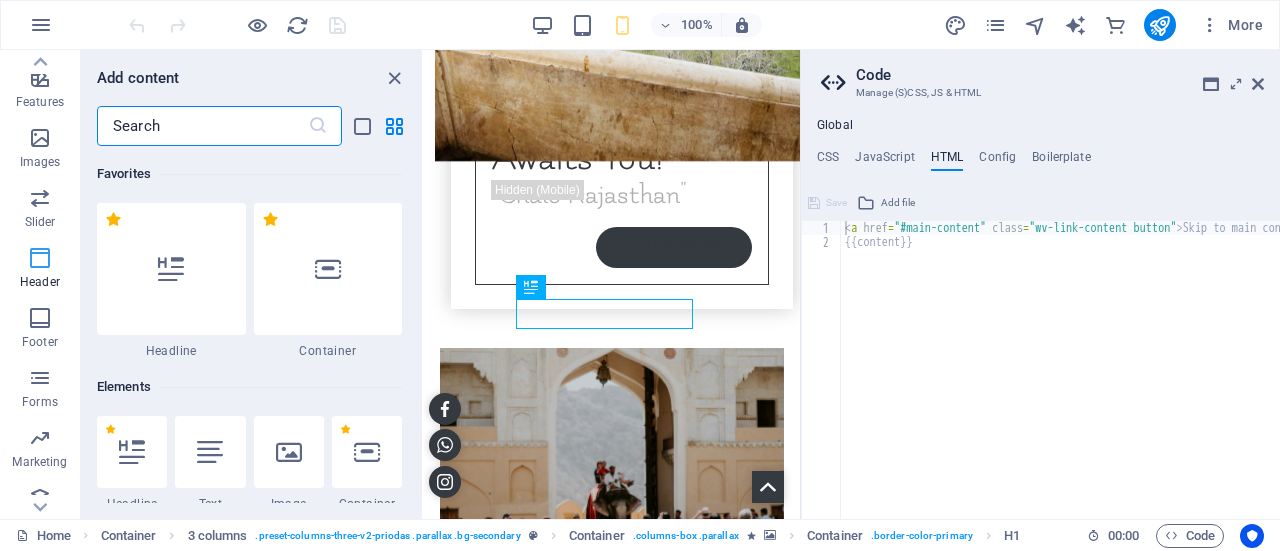 scroll, scrollTop: 514, scrollLeft: 0, axis: vertical 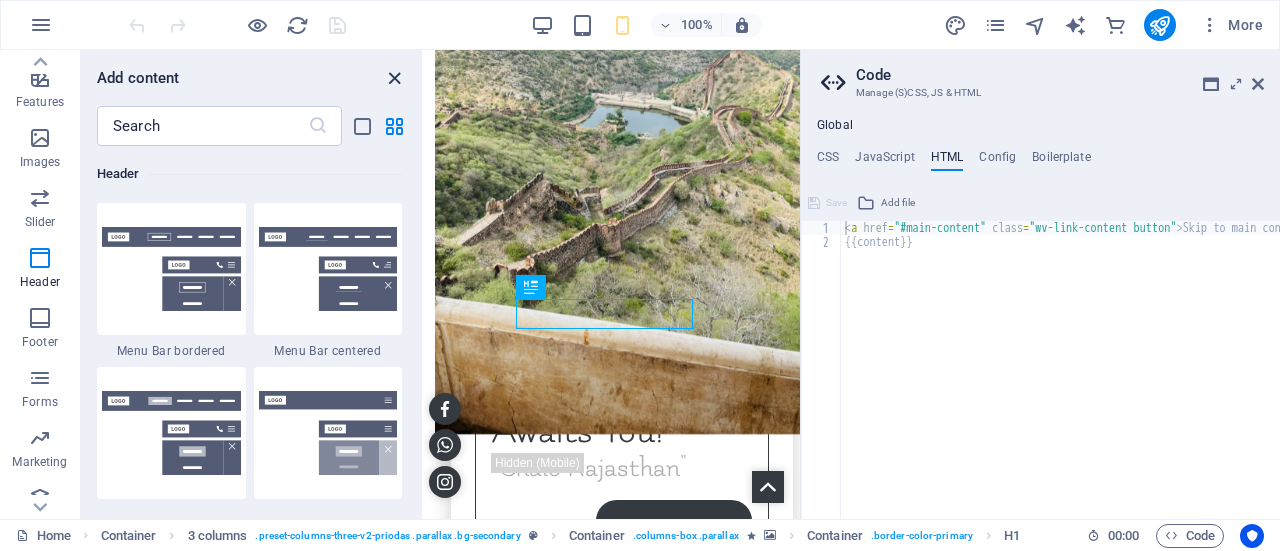 click at bounding box center (394, 78) 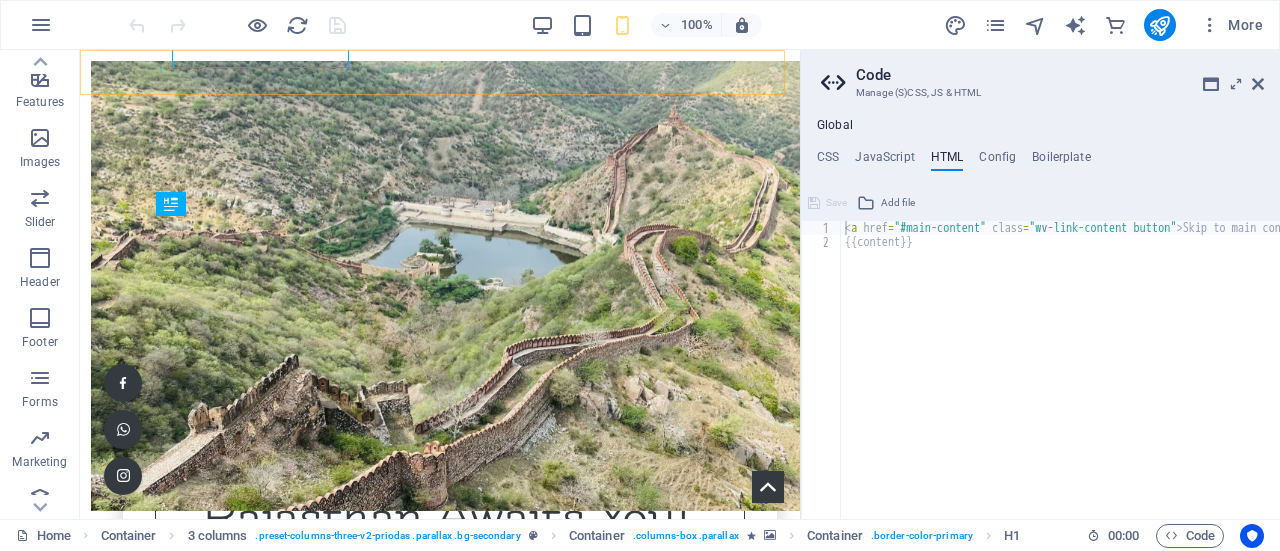 scroll, scrollTop: 776, scrollLeft: 0, axis: vertical 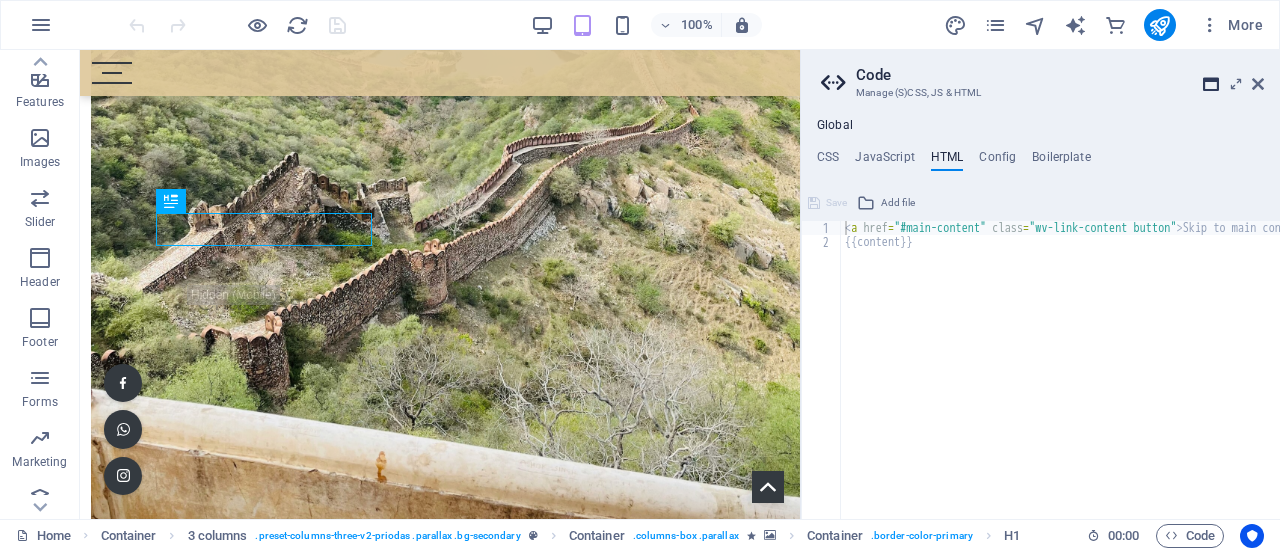 click at bounding box center [1211, 84] 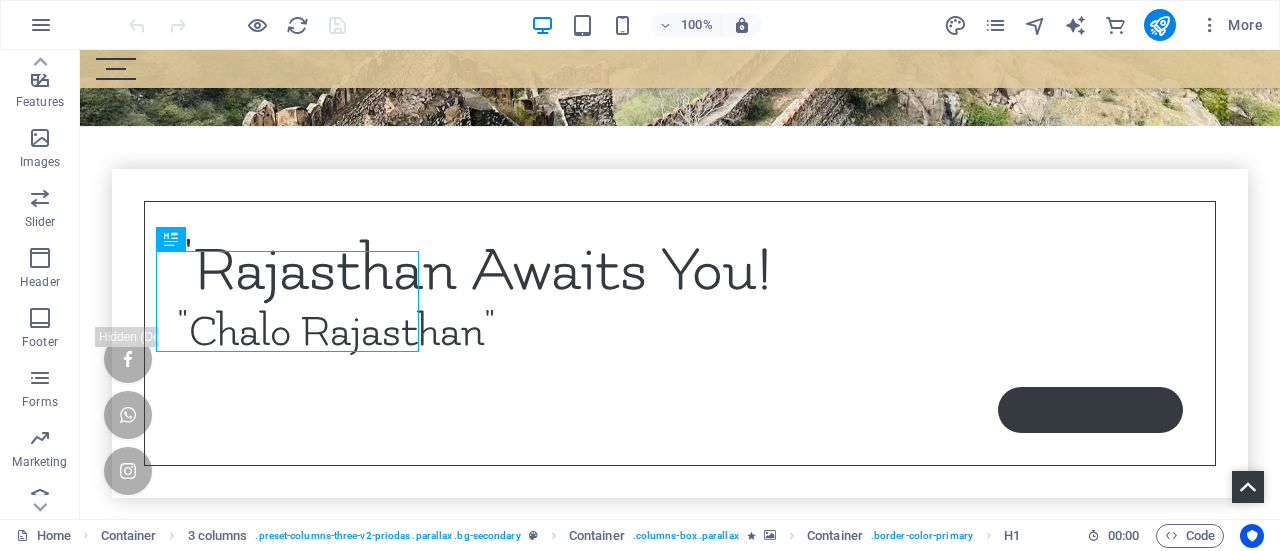 scroll, scrollTop: 770, scrollLeft: 0, axis: vertical 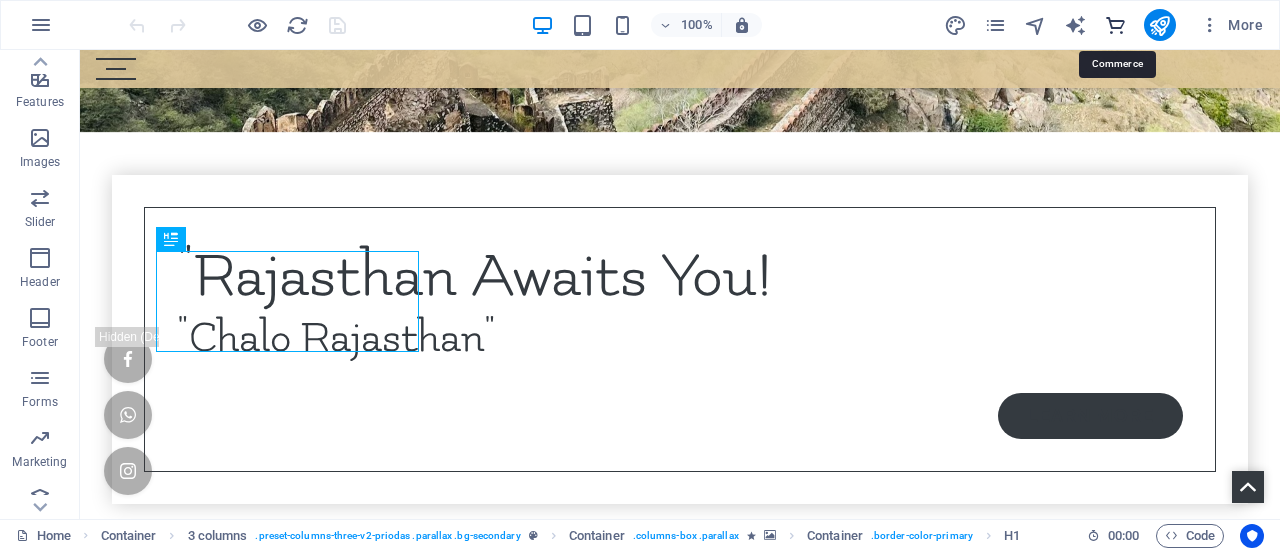 click at bounding box center (1115, 25) 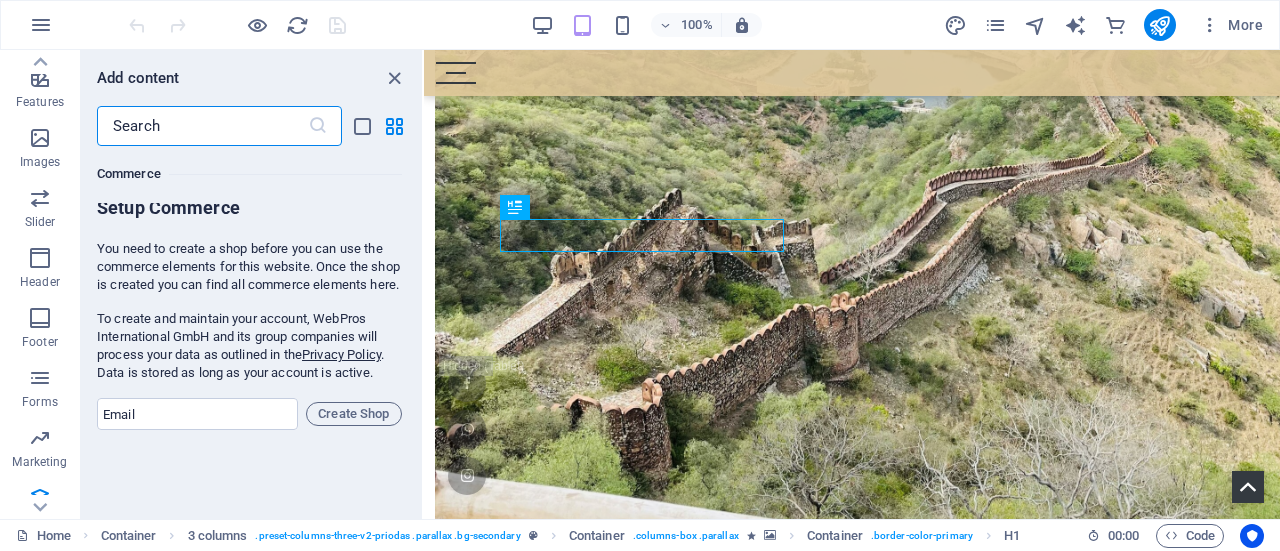 scroll, scrollTop: 19474, scrollLeft: 0, axis: vertical 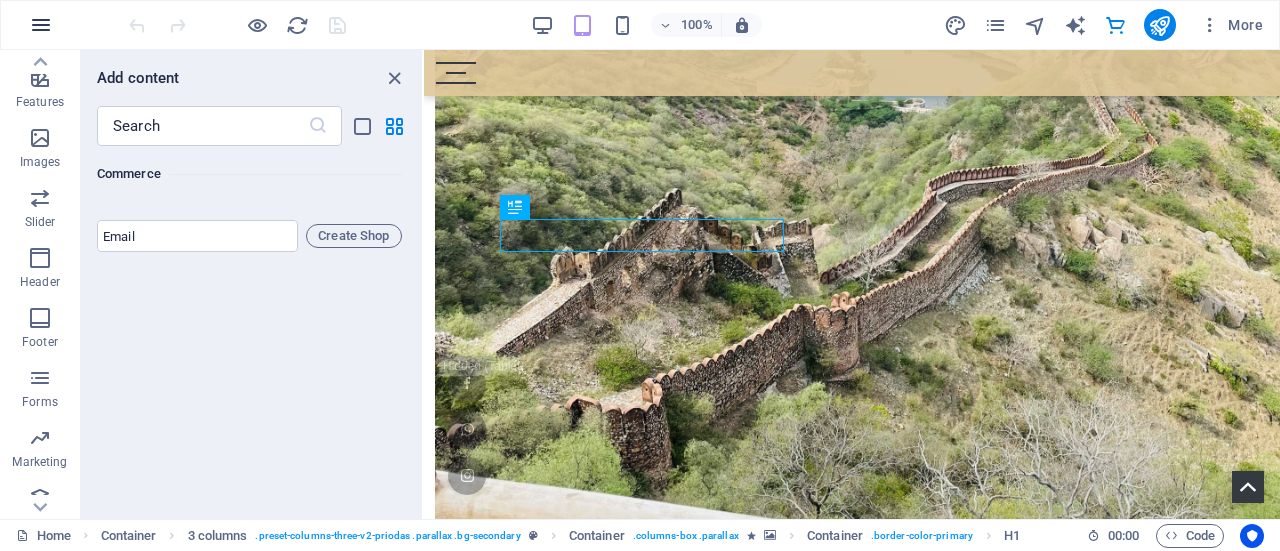 click at bounding box center [41, 25] 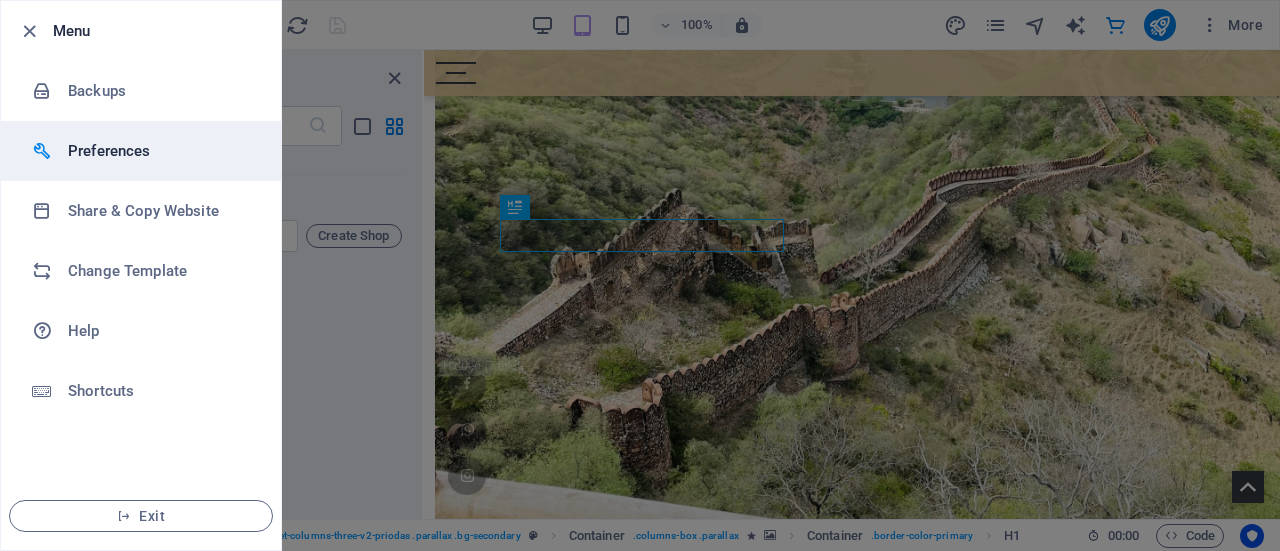 click on "Preferences" at bounding box center (160, 151) 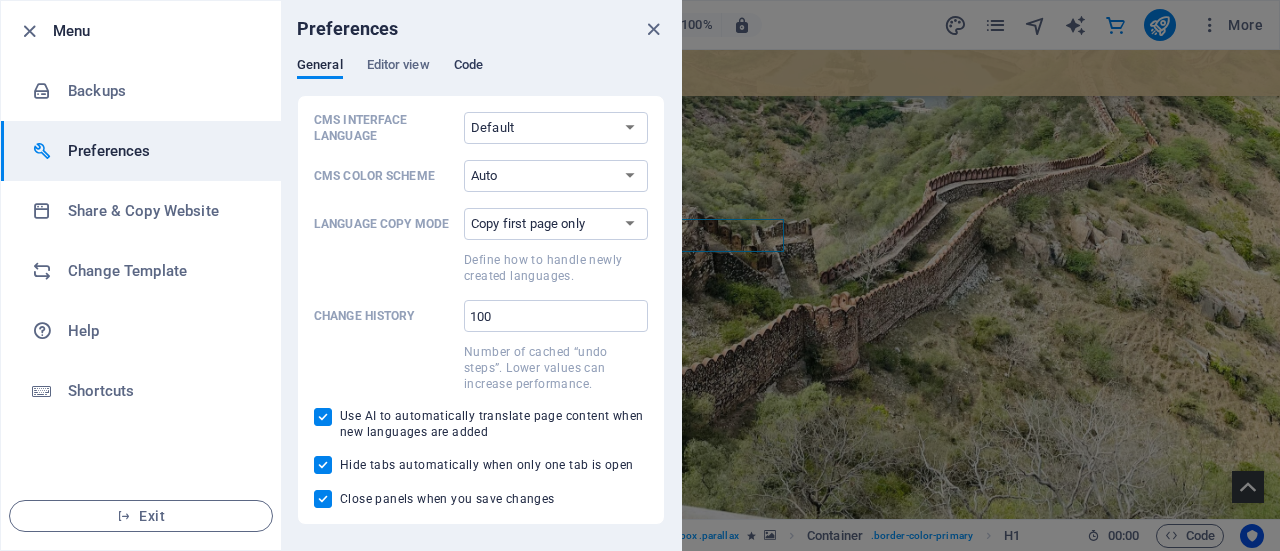 click on "Code" at bounding box center [468, 67] 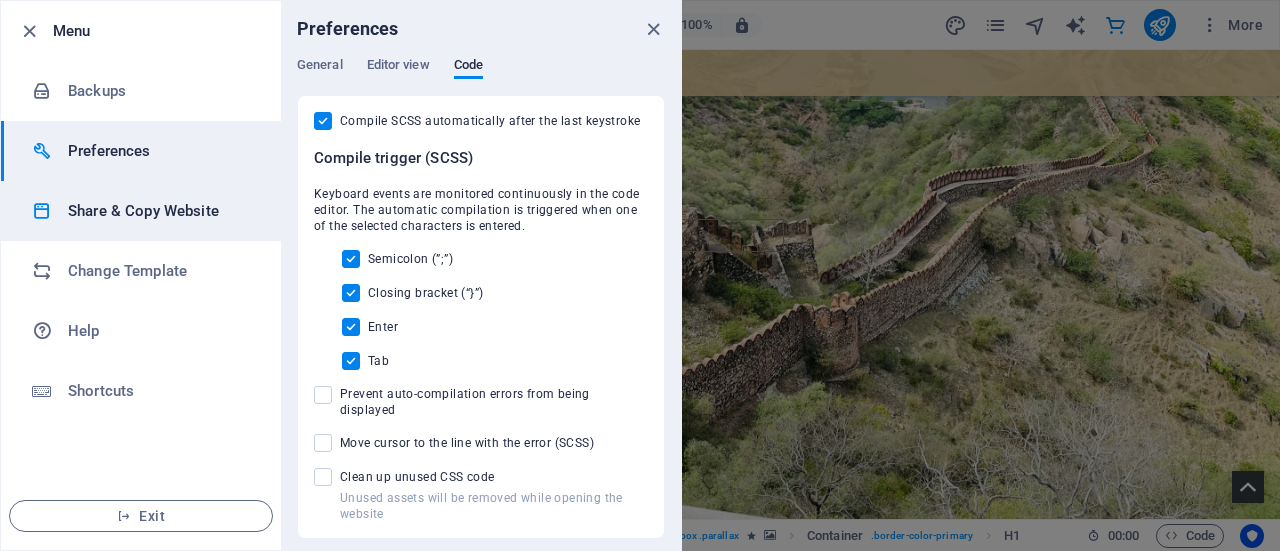 click at bounding box center (50, 211) 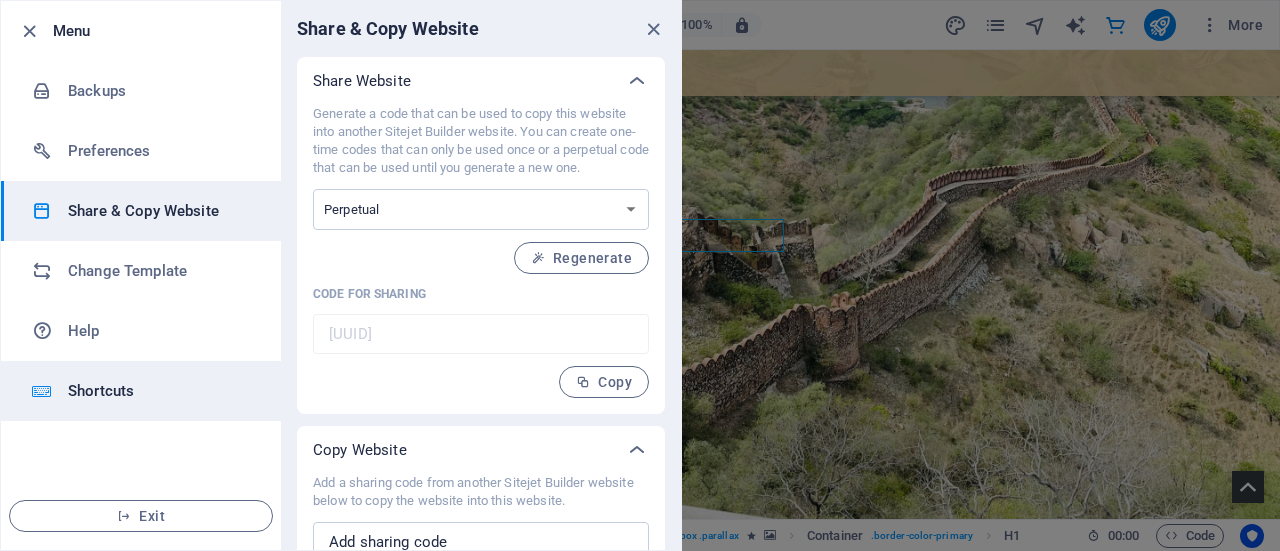 click on "Shortcuts" at bounding box center [141, 391] 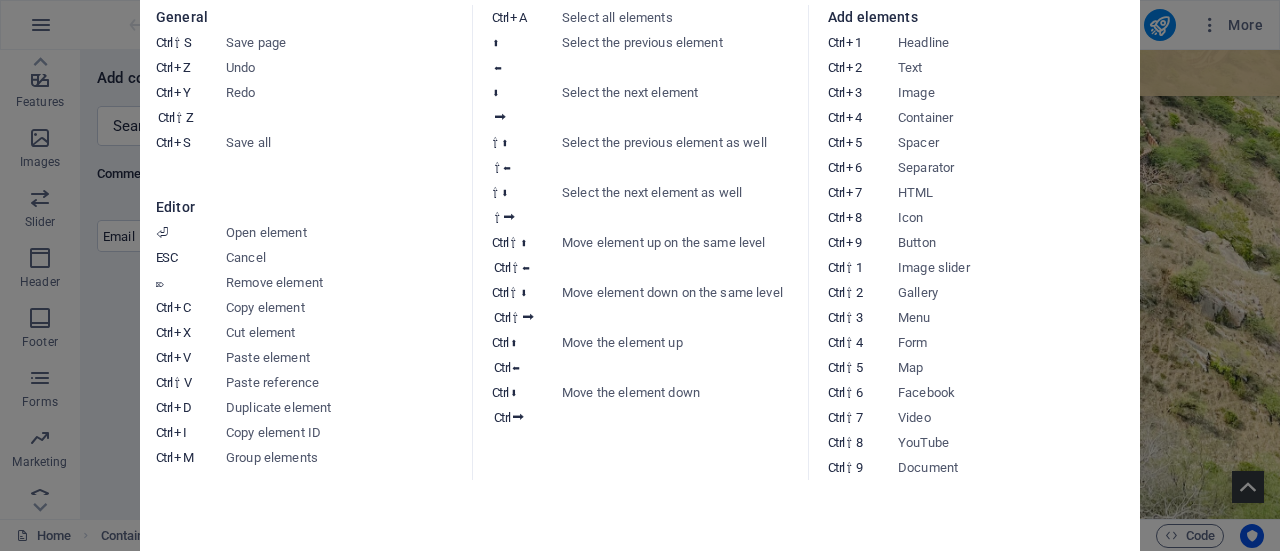 click on "Keyboard cheatsheet General Ctrl ⇧ S Save page Ctrl Z Undo Ctrl Y Ctrl ⇧ Z Redo Ctrl S Save all Editor ⏎ Open element ESC Cancel ⌦ Remove element Ctrl C Copy element Ctrl X Cut element Ctrl V Paste element Ctrl ⇧ V Paste reference Ctrl D Duplicate element Ctrl I Copy element ID Ctrl M Group elements Ctrl A Select all elements ⬆ ⬅ Select the previous element ⬇ ⮕ Select the next element ⇧ ⬆ ⇧ ⬅ Select the previous element as well ⇧ ⬇ ⇧ ⮕ Select the next element as well Ctrl ⇧ ⬆ Ctrl ⇧ ⬅ Move element up on the same level Ctrl ⇧ ⬇ Ctrl ⇧ ⮕ Move element down on the same level Ctrl ⬆ Ctrl ⬅ Move the element up Ctrl ⬇ Ctrl ⮕ Move the element down Add elements Ctrl 1 Headline Ctrl 2 Text Ctrl 3 Image Ctrl 4 Container Ctrl 5 Spacer Ctrl 6 Separator Ctrl 7 HTML Ctrl 8 Icon Ctrl 9 Button Ctrl ⇧ 1 Image slider Ctrl ⇧ 2 Gallery Ctrl ⇧ 3 Menu Ctrl ⇧ 4 Form Ctrl ⇧ 5 Map Ctrl ⇧ 6 Facebook Ctrl ⇧ 7 Video Ctrl ⇧ 8 YouTube Ctrl ⇧ 9 Document" at bounding box center (640, 275) 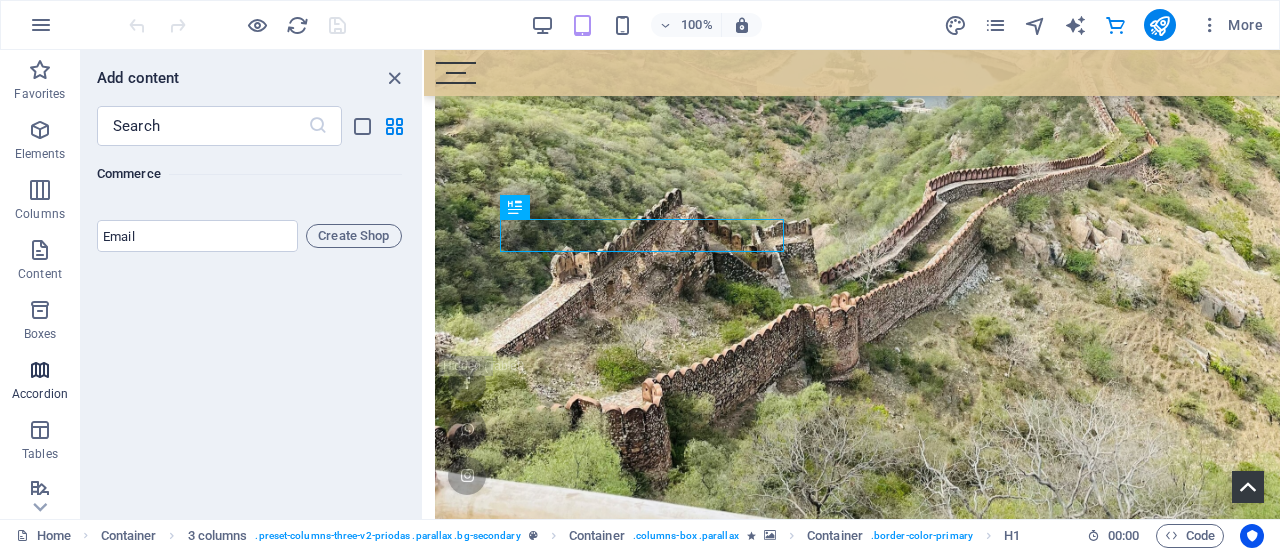 scroll, scrollTop: 63, scrollLeft: 0, axis: vertical 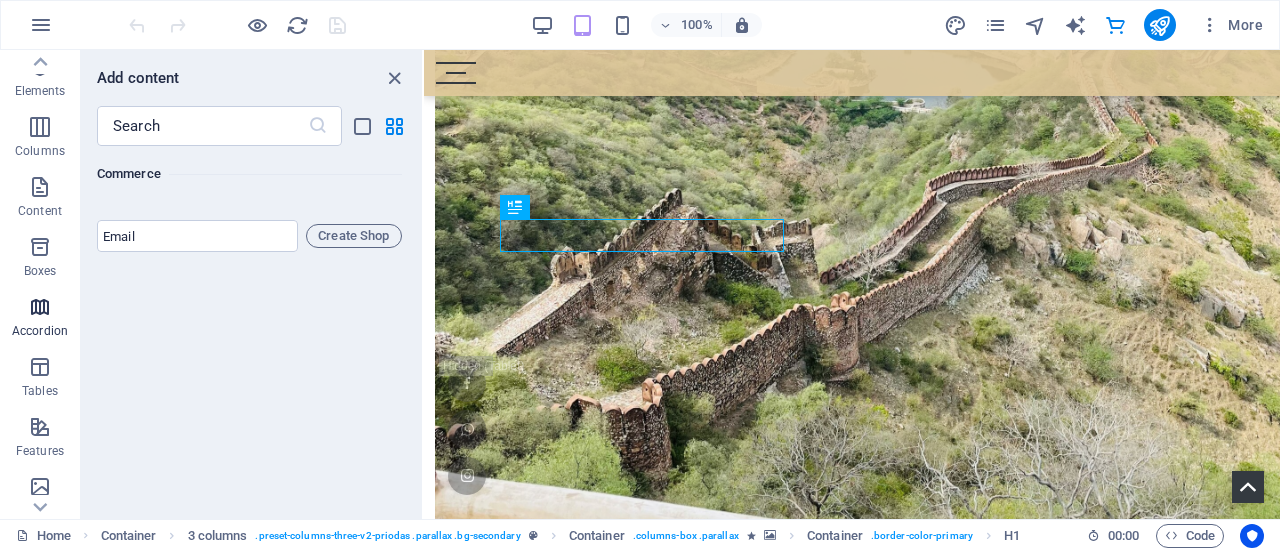 click on "Accordion" at bounding box center (40, 317) 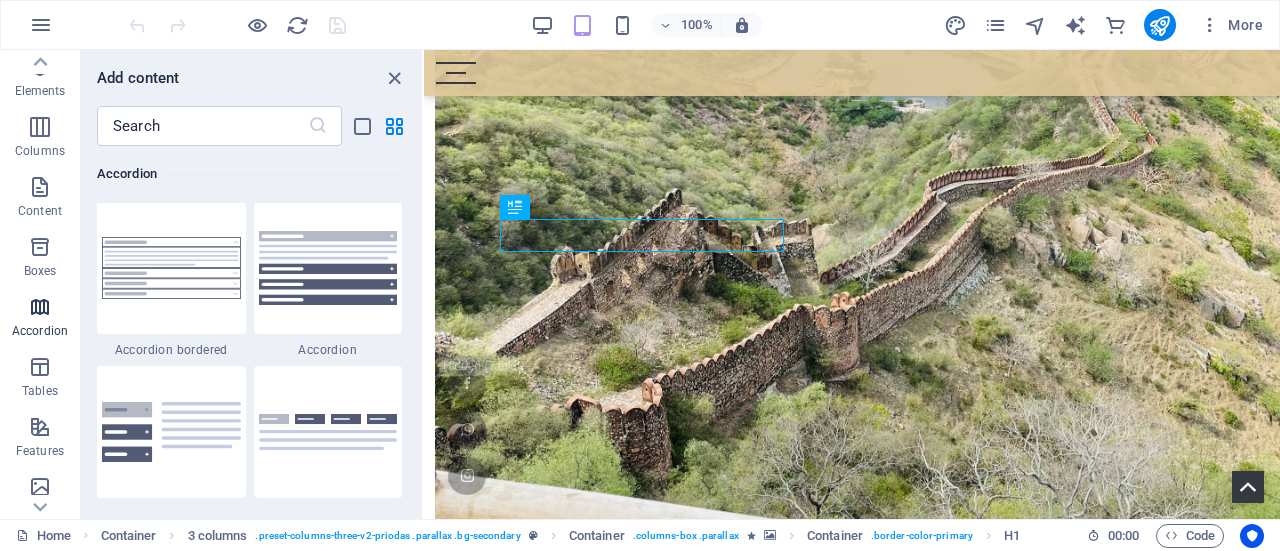 scroll, scrollTop: 6385, scrollLeft: 0, axis: vertical 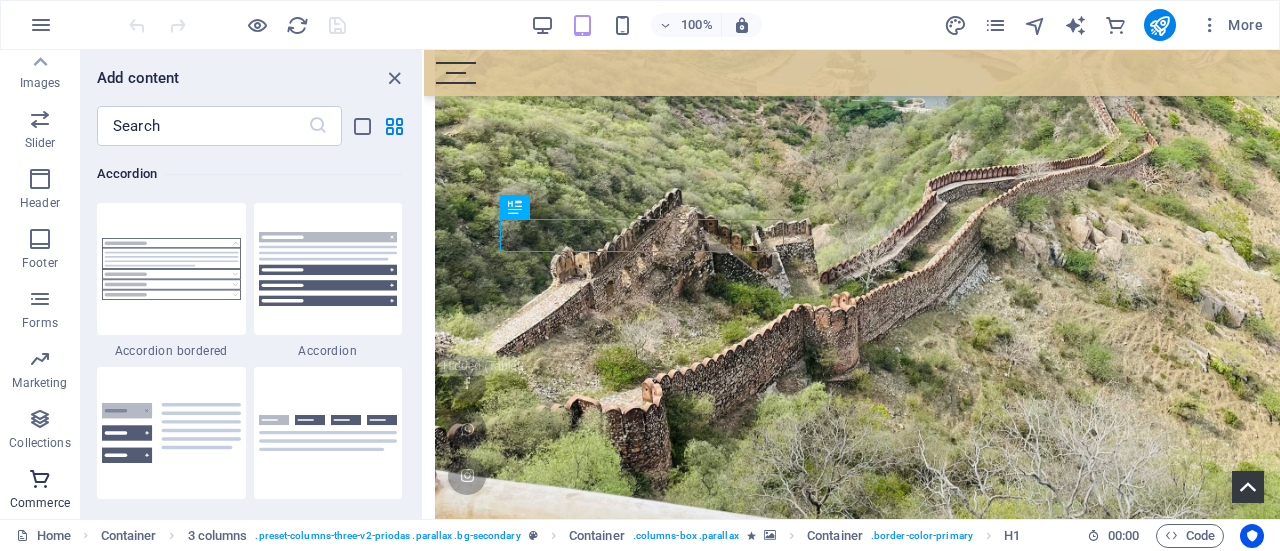 click on "Commerce" at bounding box center [40, 491] 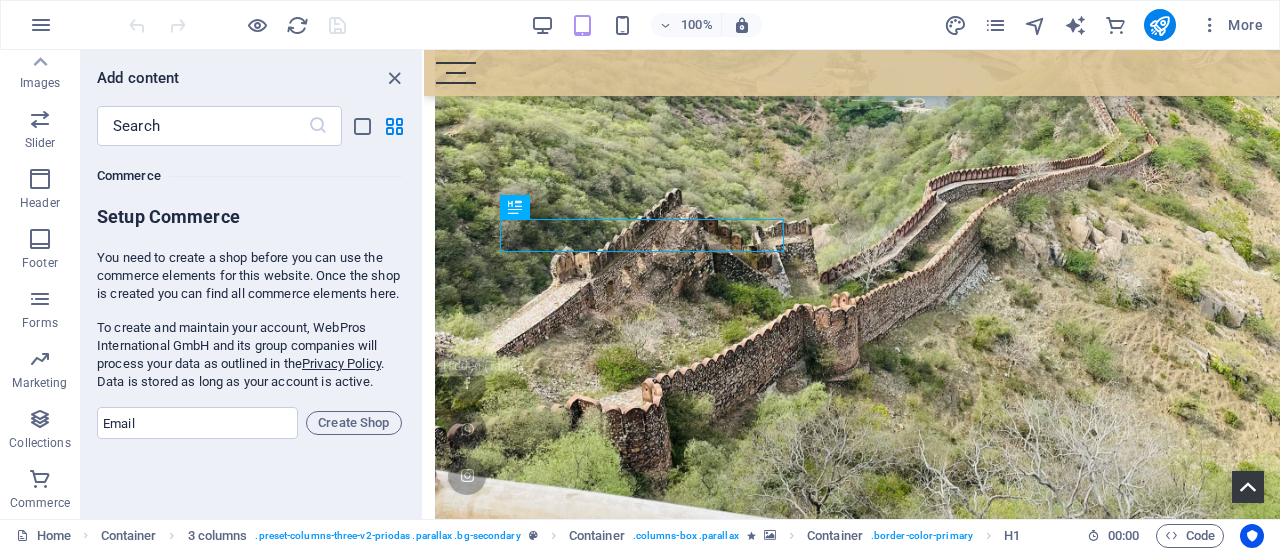 scroll, scrollTop: 19271, scrollLeft: 0, axis: vertical 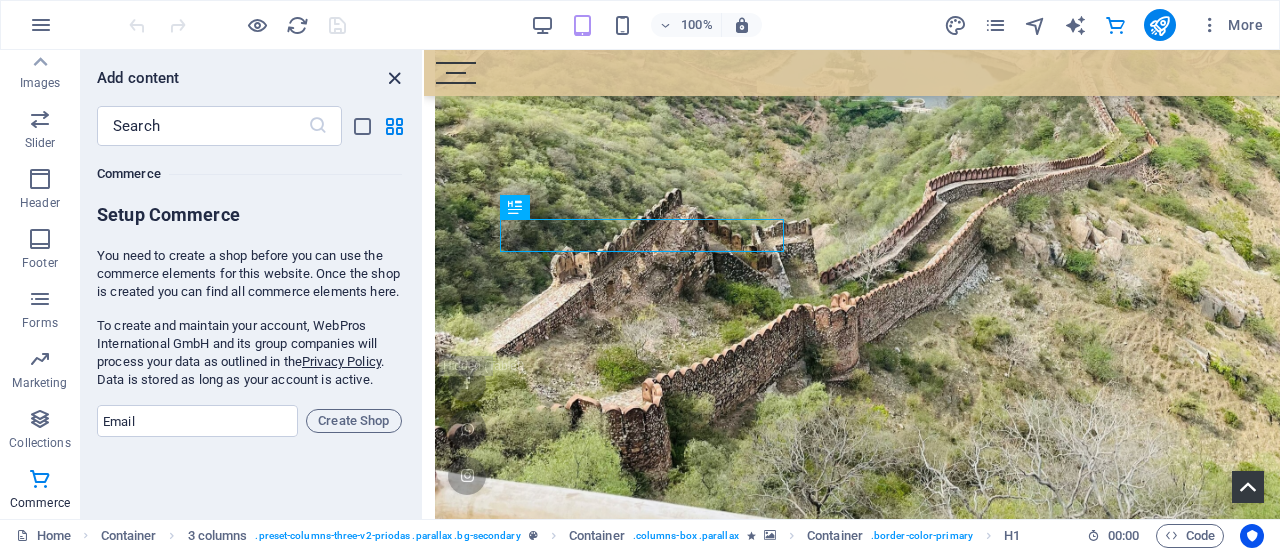 click at bounding box center [394, 78] 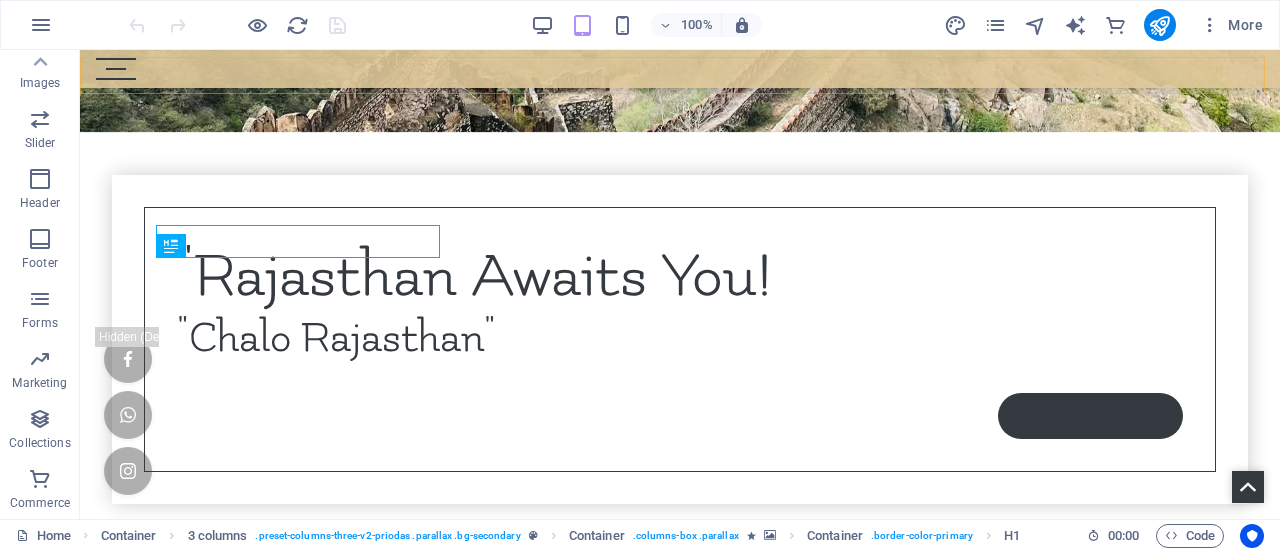 scroll, scrollTop: 765, scrollLeft: 0, axis: vertical 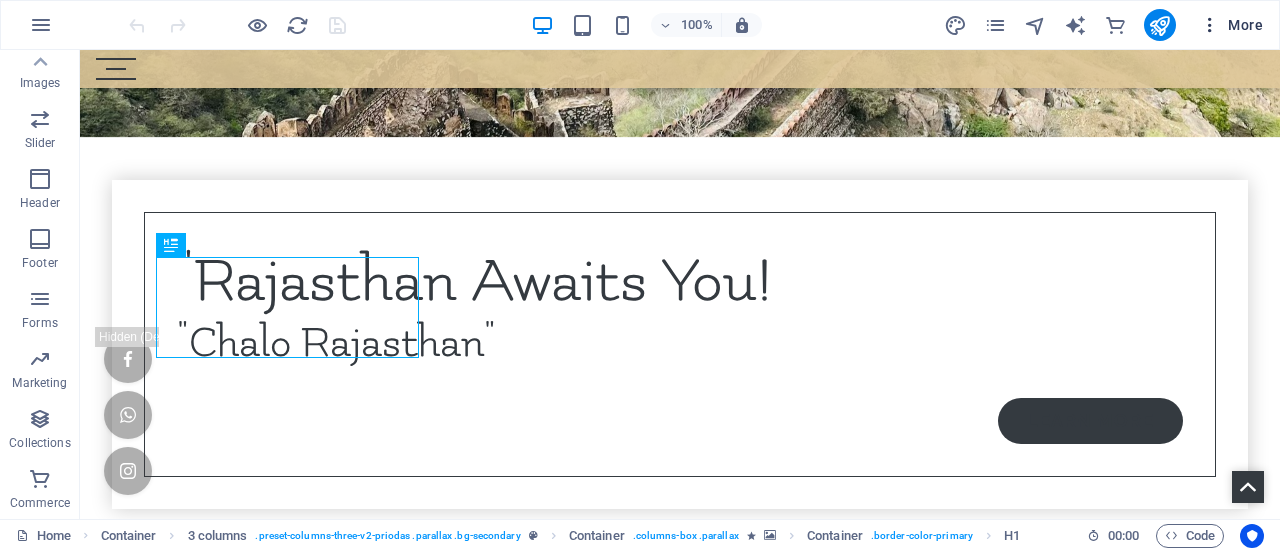 click at bounding box center [1210, 25] 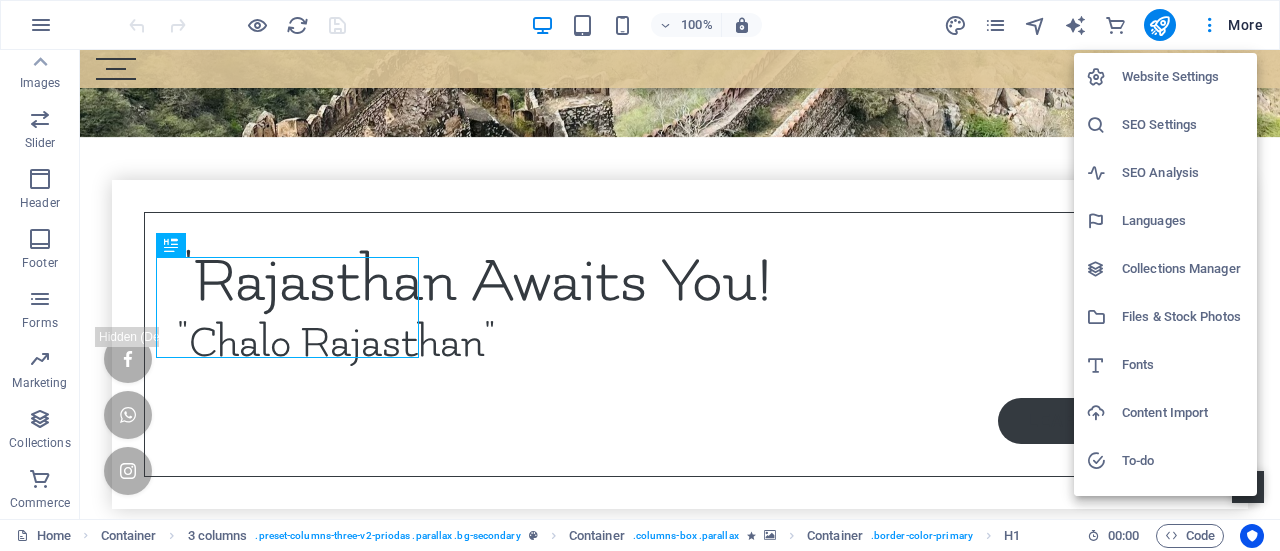 click on "SEO Settings" at bounding box center (1183, 125) 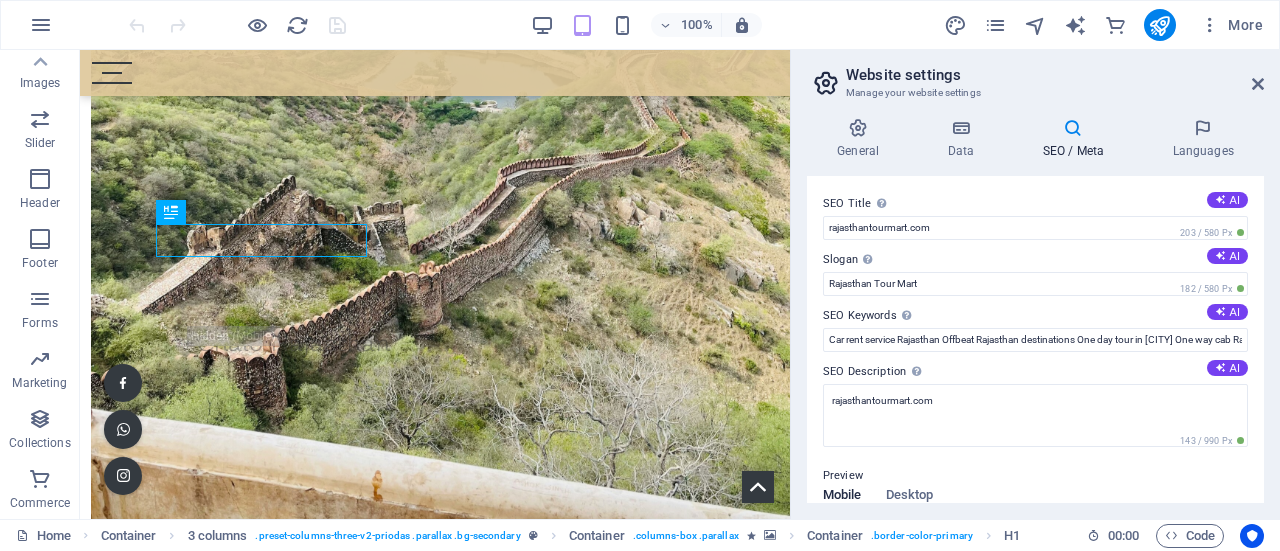 click on "Website settings Manage your website settings  General  Data  SEO / Meta  Languages Website name rajasthantourmart.com Logo Drag files here, click to choose files or select files from Files or our free stock photos & videos Select files from the file manager, stock photos, or upload file(s) Upload Favicon Set the favicon of your website here. A favicon is a small icon shown in the browser tab next to your website title. It helps visitors identify your website. Drag files here, click to choose files or select files from Files or our free stock photos & videos Select files from the file manager, stock photos, or upload file(s) Upload Preview Image (Open Graph) This image will be shown when the website is shared on social networks Drag files here, click to choose files or select files from Files or our free stock photos & videos Select files from the file manager, stock photos, or upload file(s) Upload Contact data for this website. This can be used everywhere on the website and will update automatically. Street" at bounding box center (1035, 284) 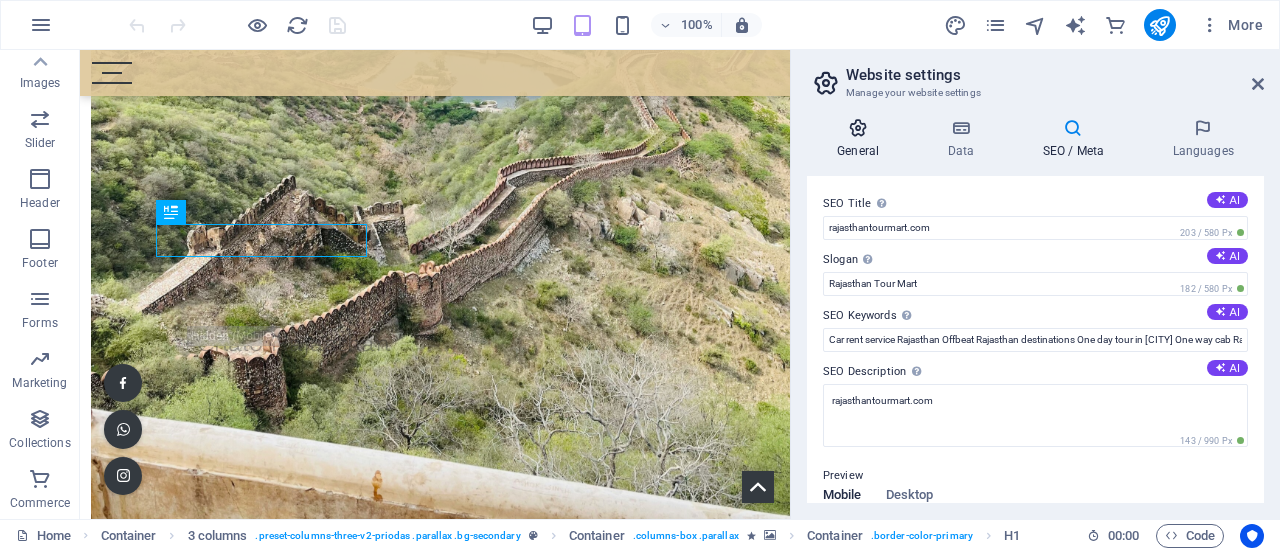 click on "General" at bounding box center (862, 139) 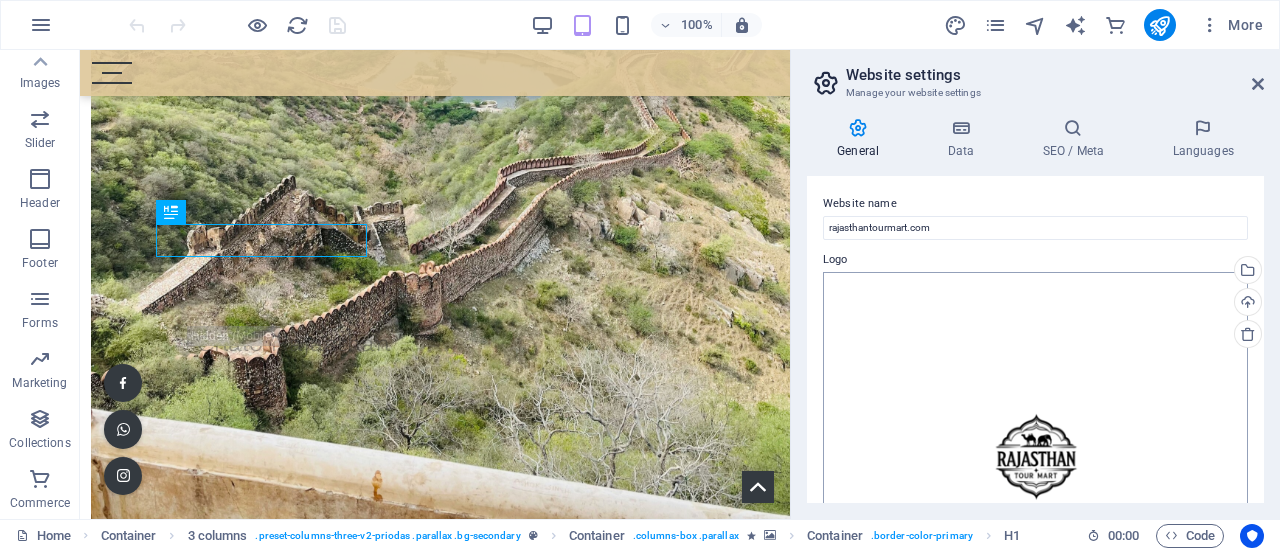 scroll, scrollTop: 83, scrollLeft: 0, axis: vertical 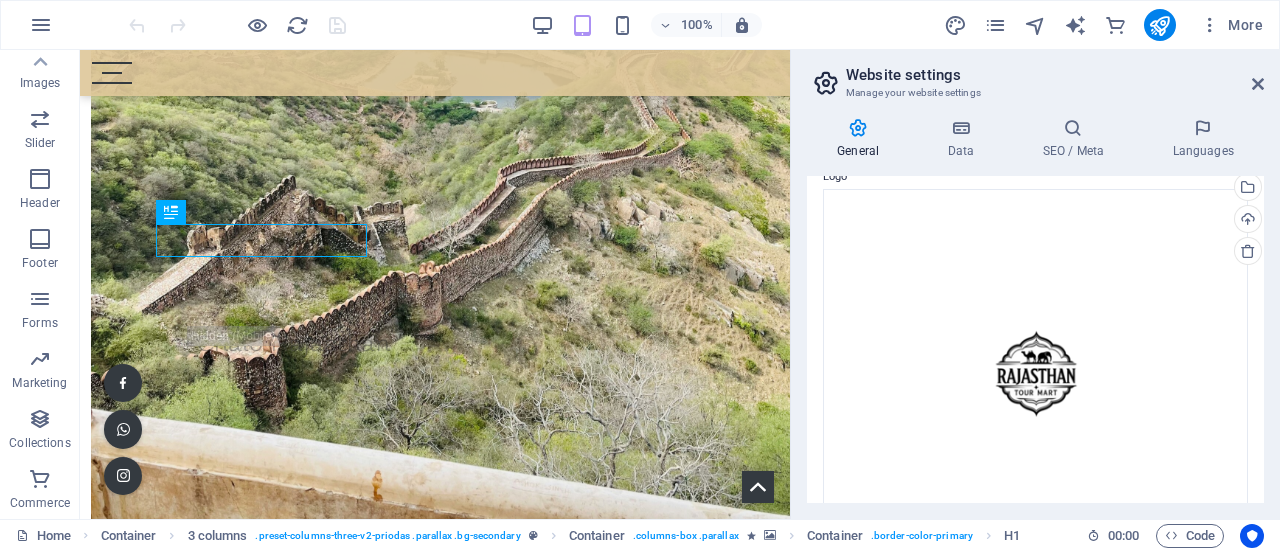 click on "Website settings Manage your website settings" at bounding box center (1037, 76) 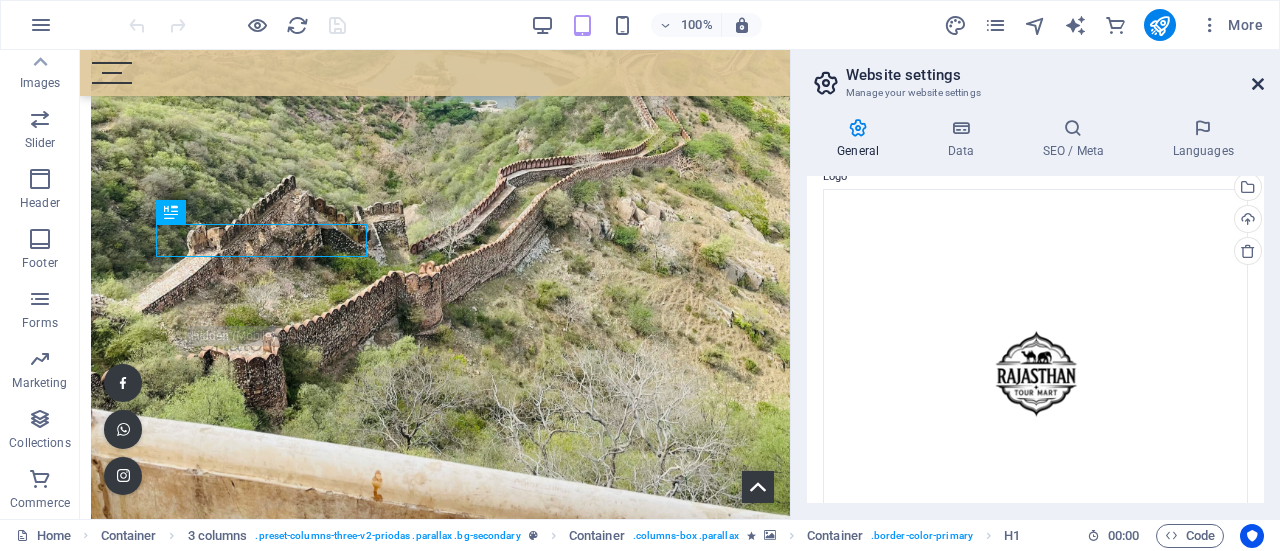 click at bounding box center (1258, 84) 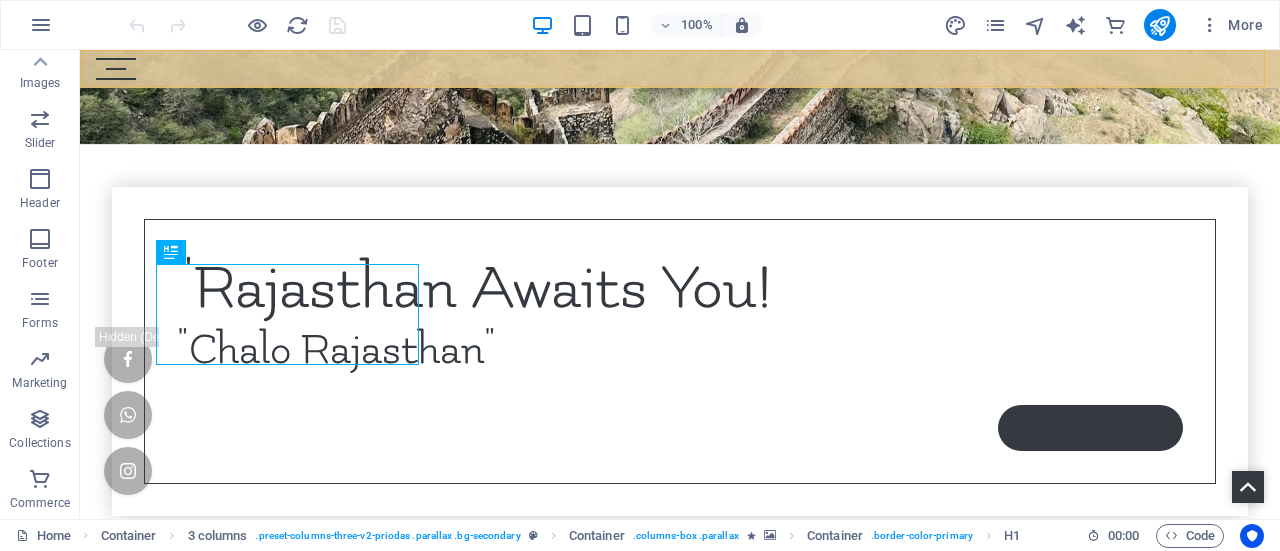 scroll, scrollTop: 759, scrollLeft: 0, axis: vertical 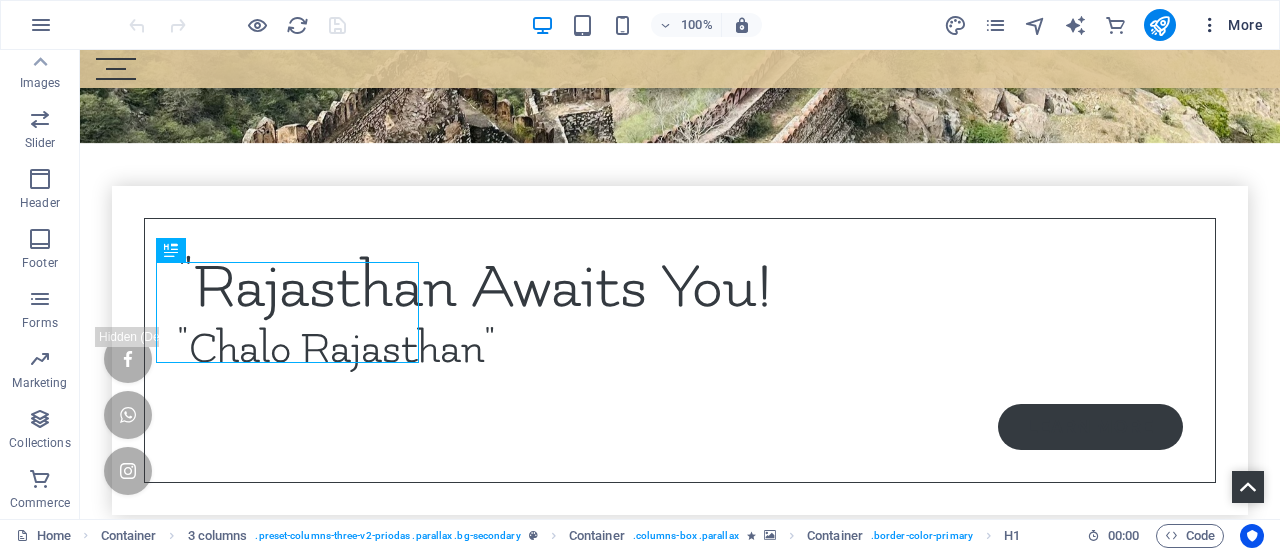 click on "More" at bounding box center [1231, 25] 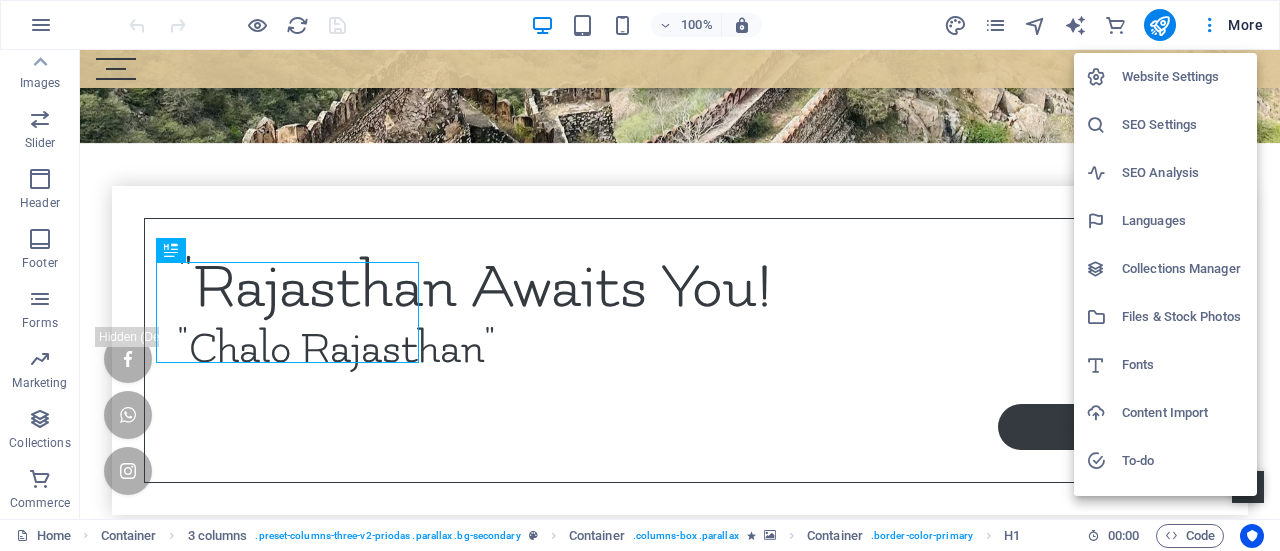 scroll, scrollTop: 85, scrollLeft: 0, axis: vertical 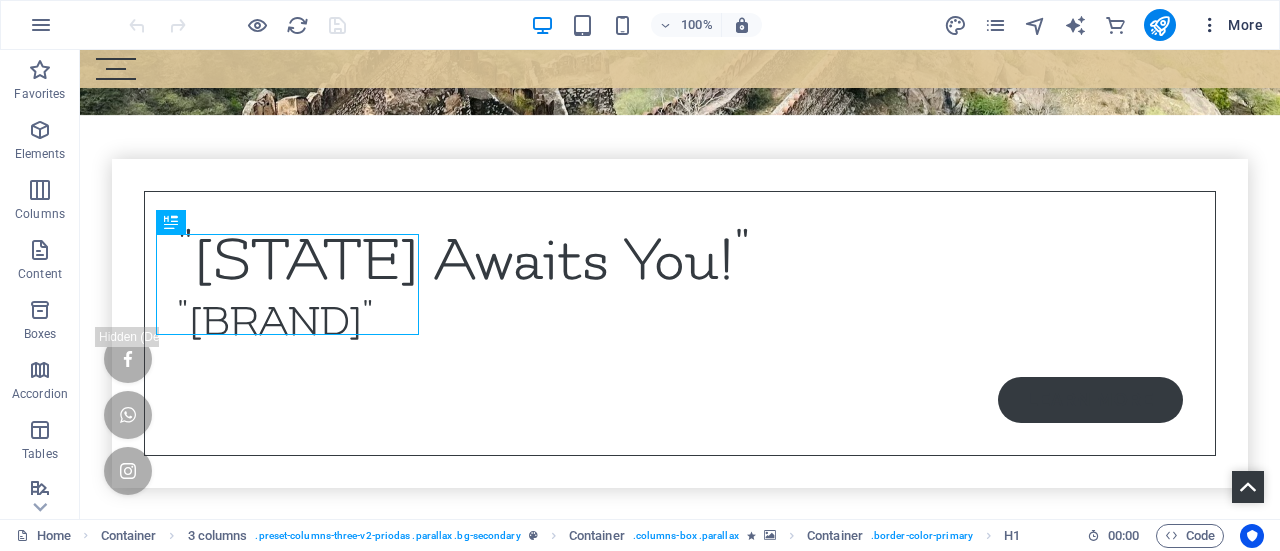 click at bounding box center [1210, 25] 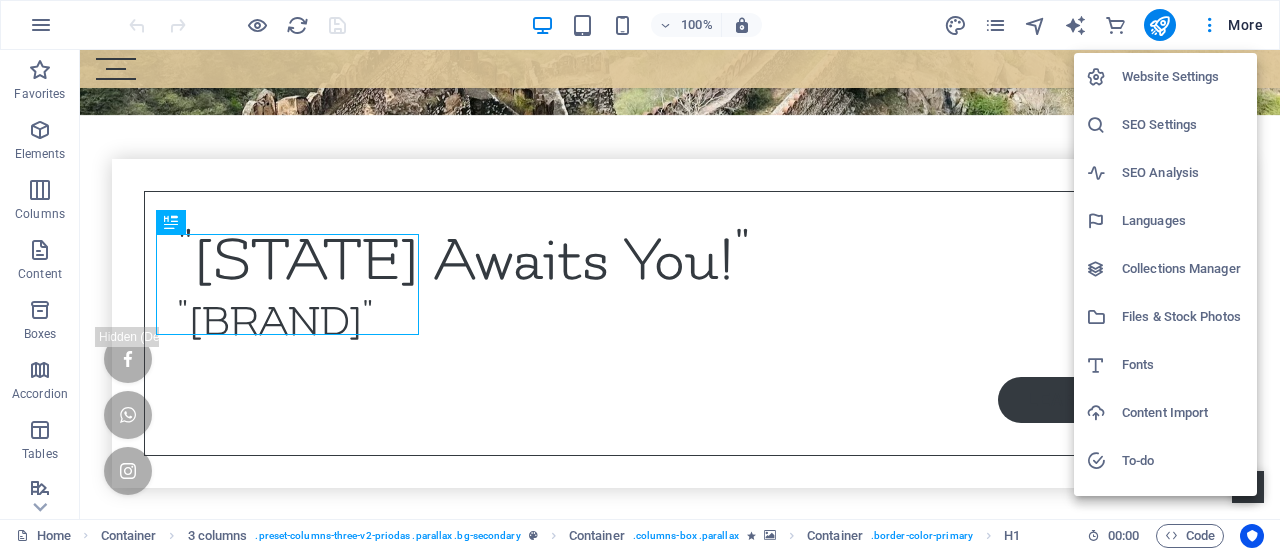 click on "Website Settings" at bounding box center [1183, 77] 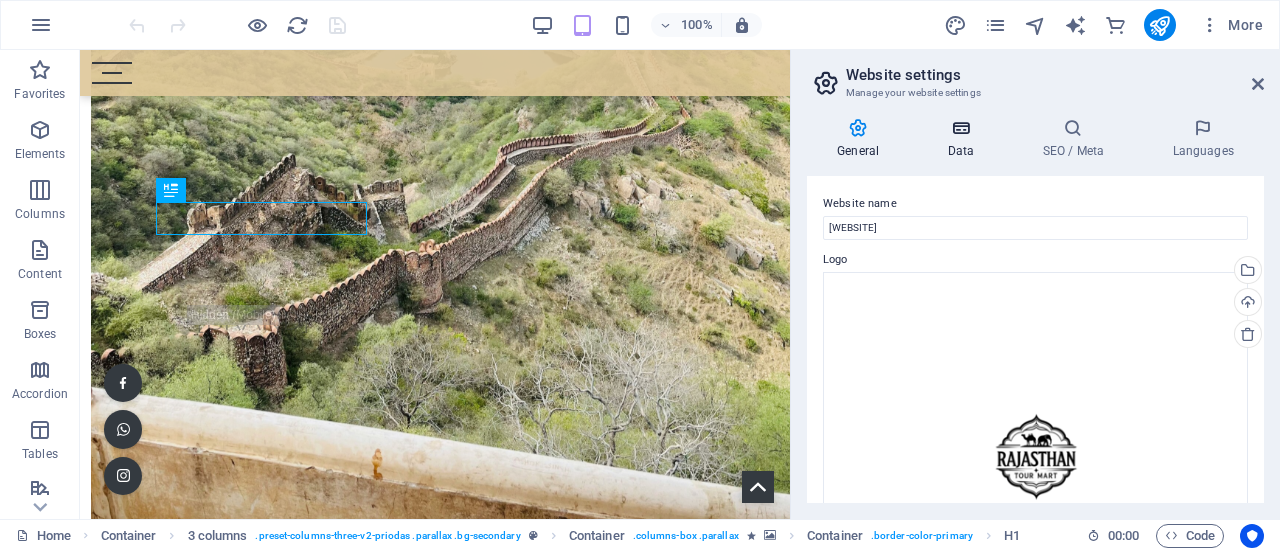 click on "Data" at bounding box center [964, 139] 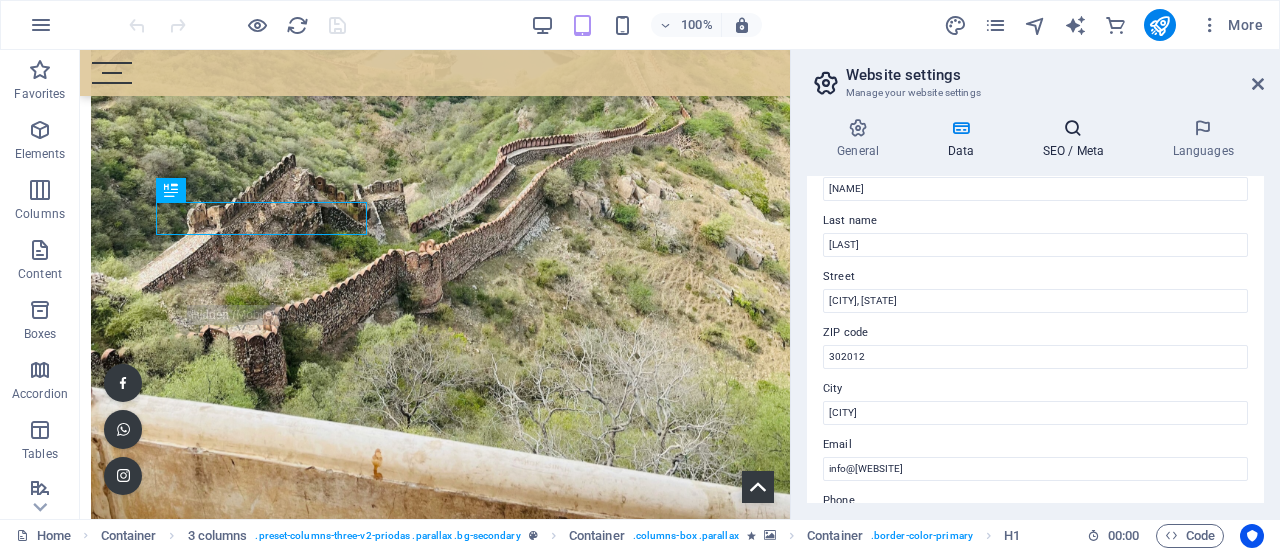scroll, scrollTop: 140, scrollLeft: 0, axis: vertical 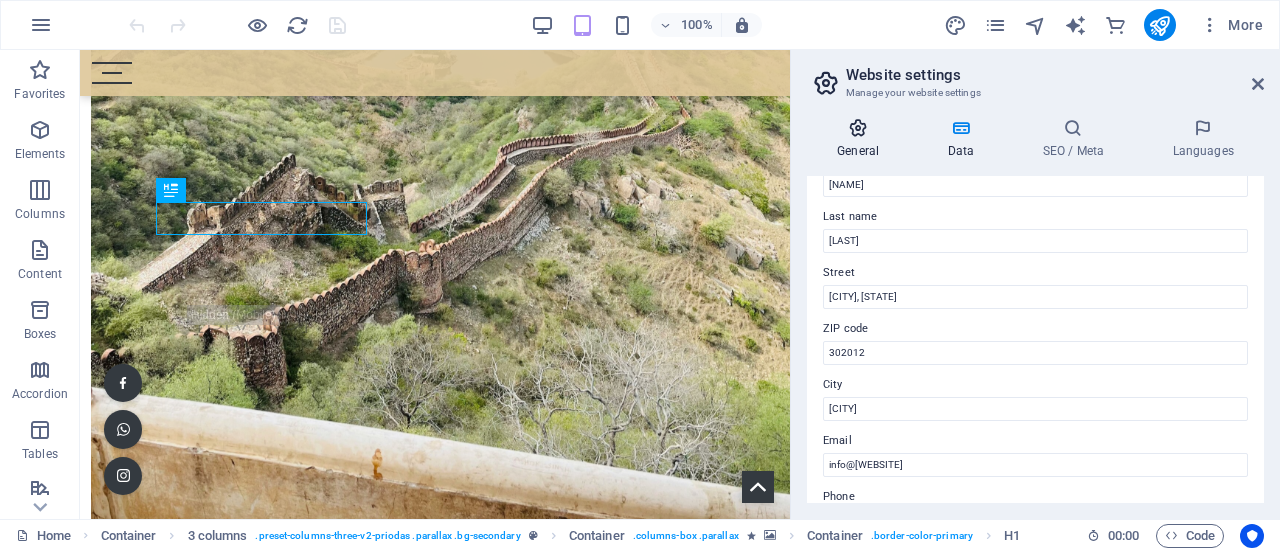 click at bounding box center (858, 128) 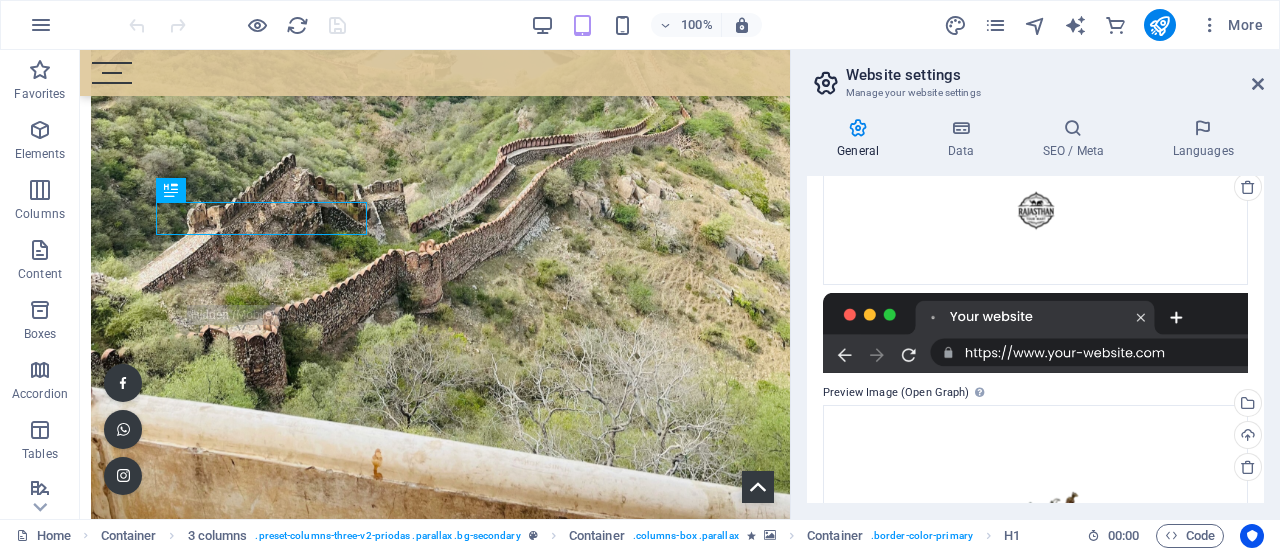 scroll, scrollTop: 841, scrollLeft: 0, axis: vertical 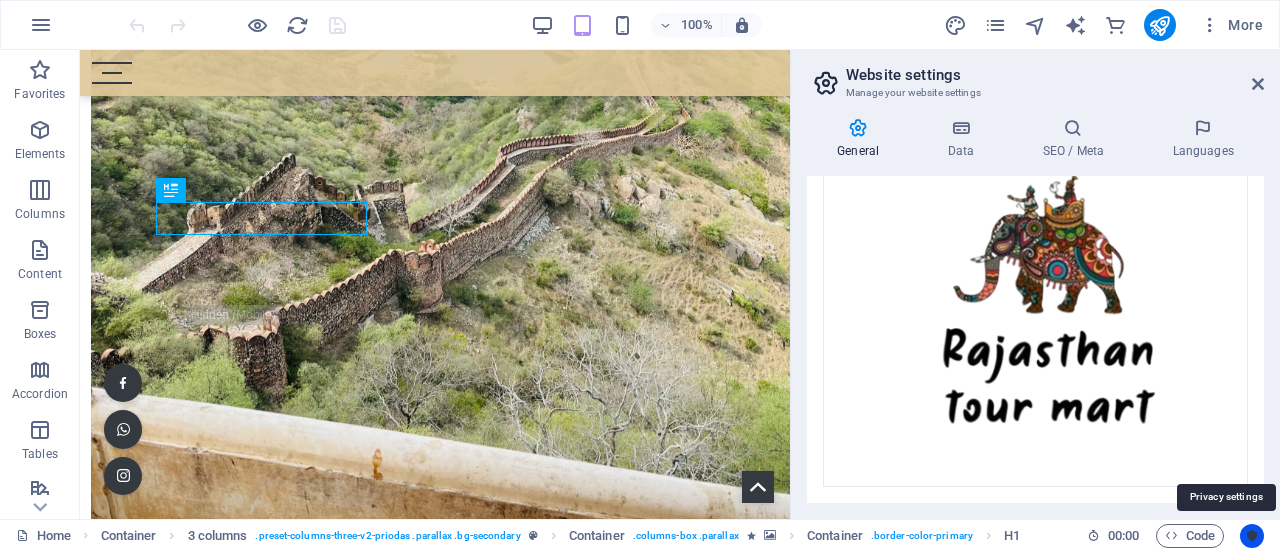 click at bounding box center (1252, 536) 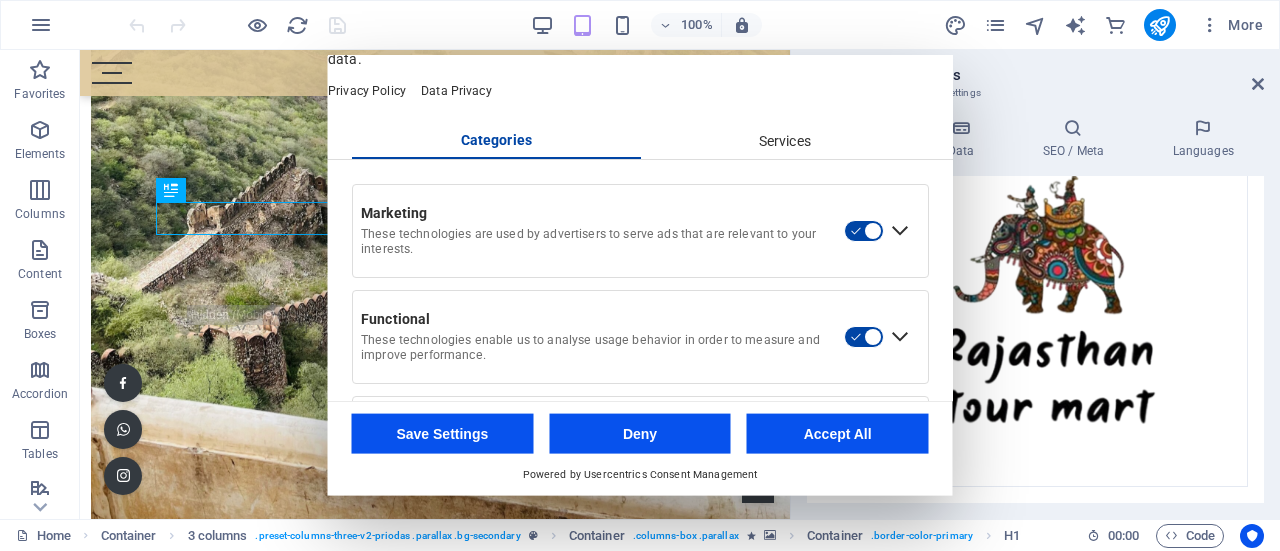 scroll, scrollTop: 50, scrollLeft: 0, axis: vertical 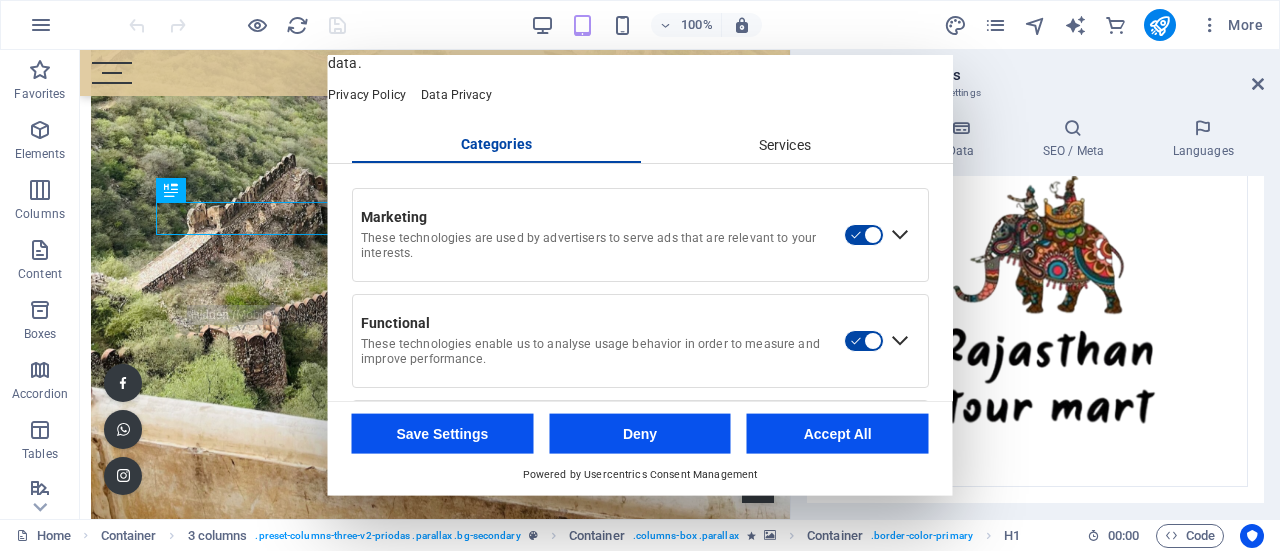 click on "Services" at bounding box center [784, 145] 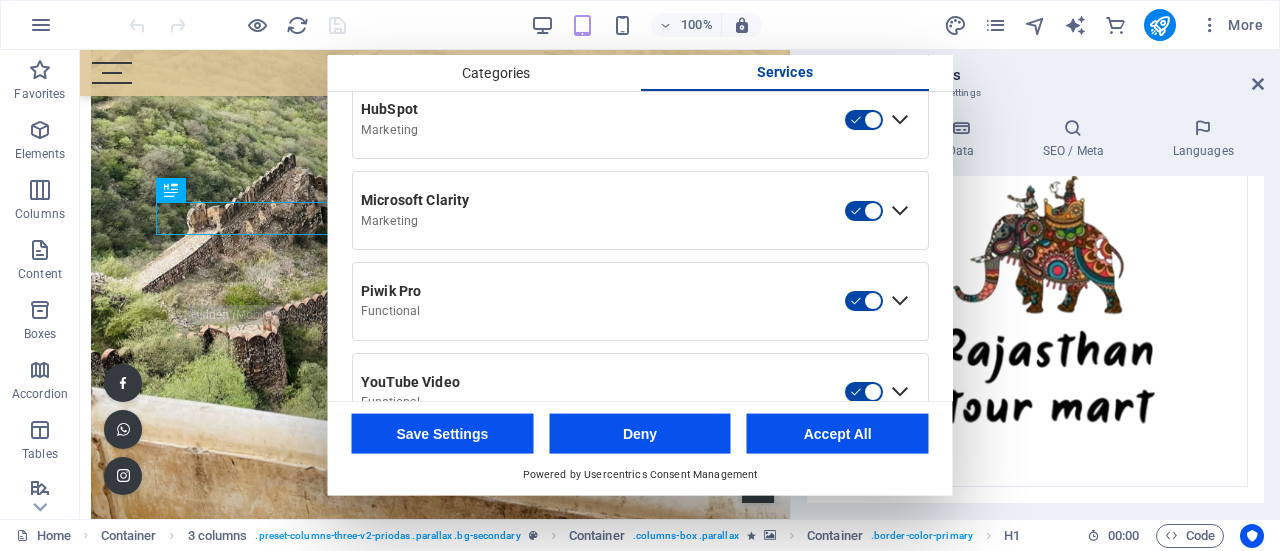 scroll, scrollTop: 1091, scrollLeft: 0, axis: vertical 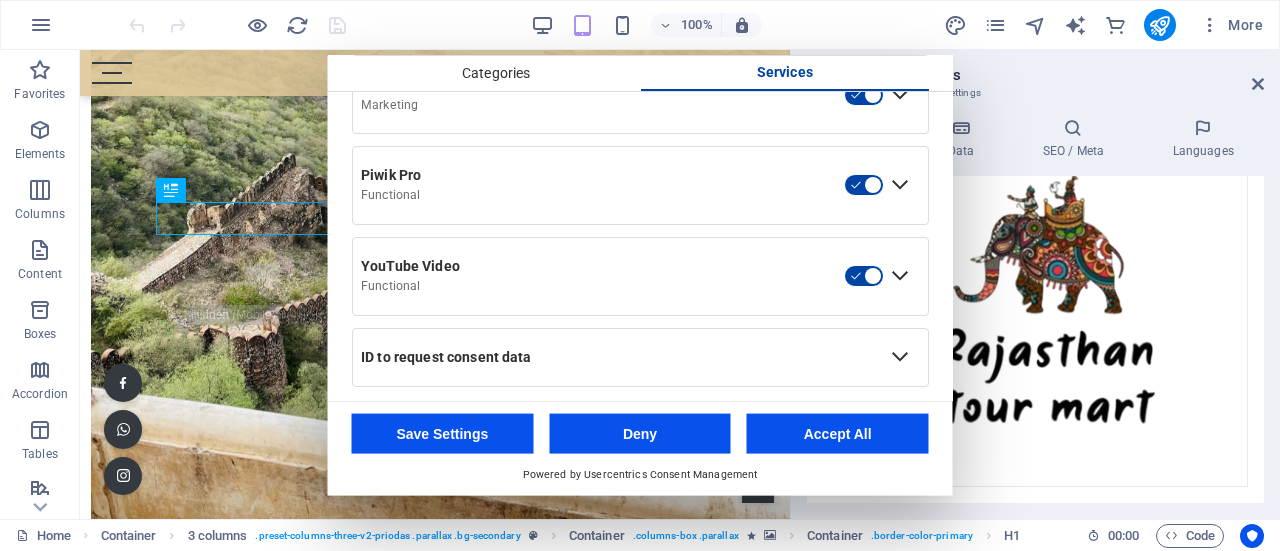 click on "ID to request consent data" at bounding box center (618, 357) 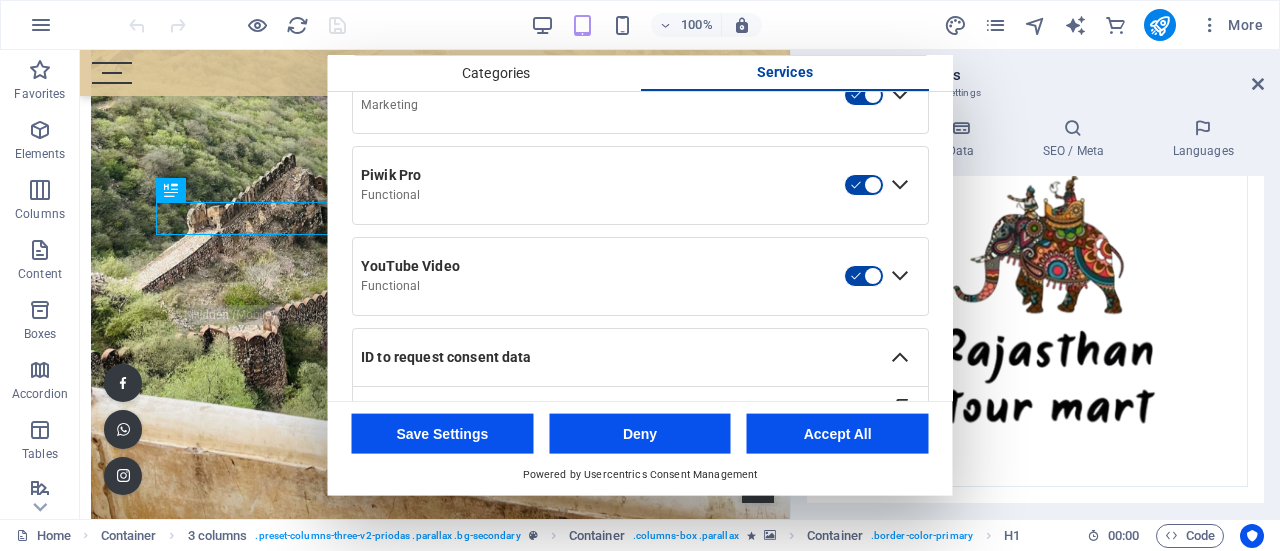 scroll, scrollTop: 1136, scrollLeft: 0, axis: vertical 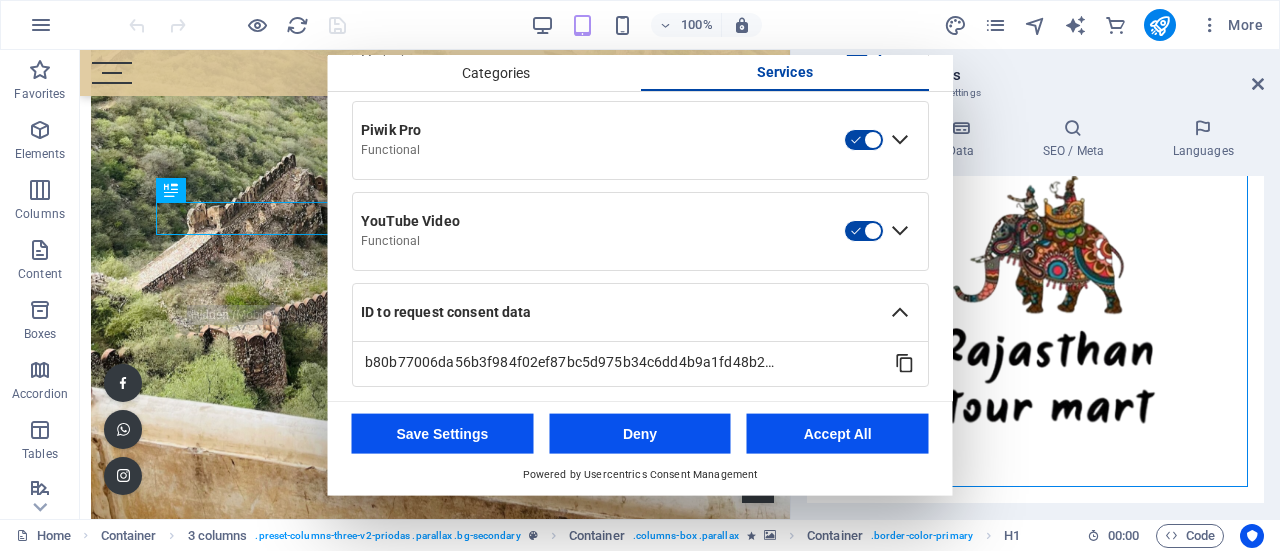 click on "Drag files here, click to choose files or select files from Files or our free stock photos & videos" at bounding box center (1035, 287) 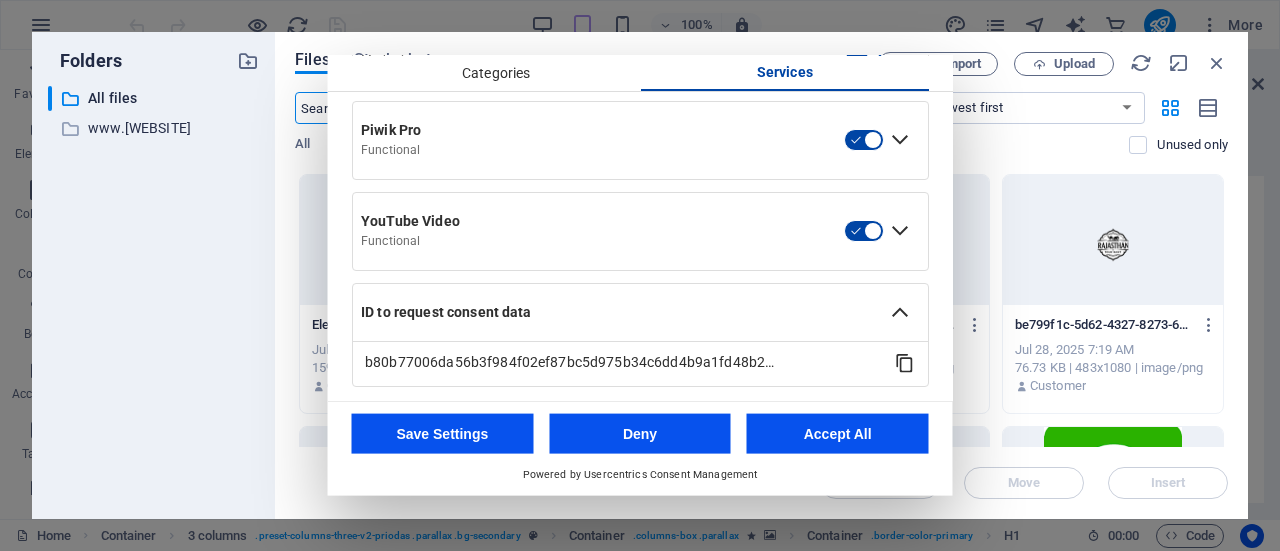 scroll, scrollTop: 774, scrollLeft: 0, axis: vertical 